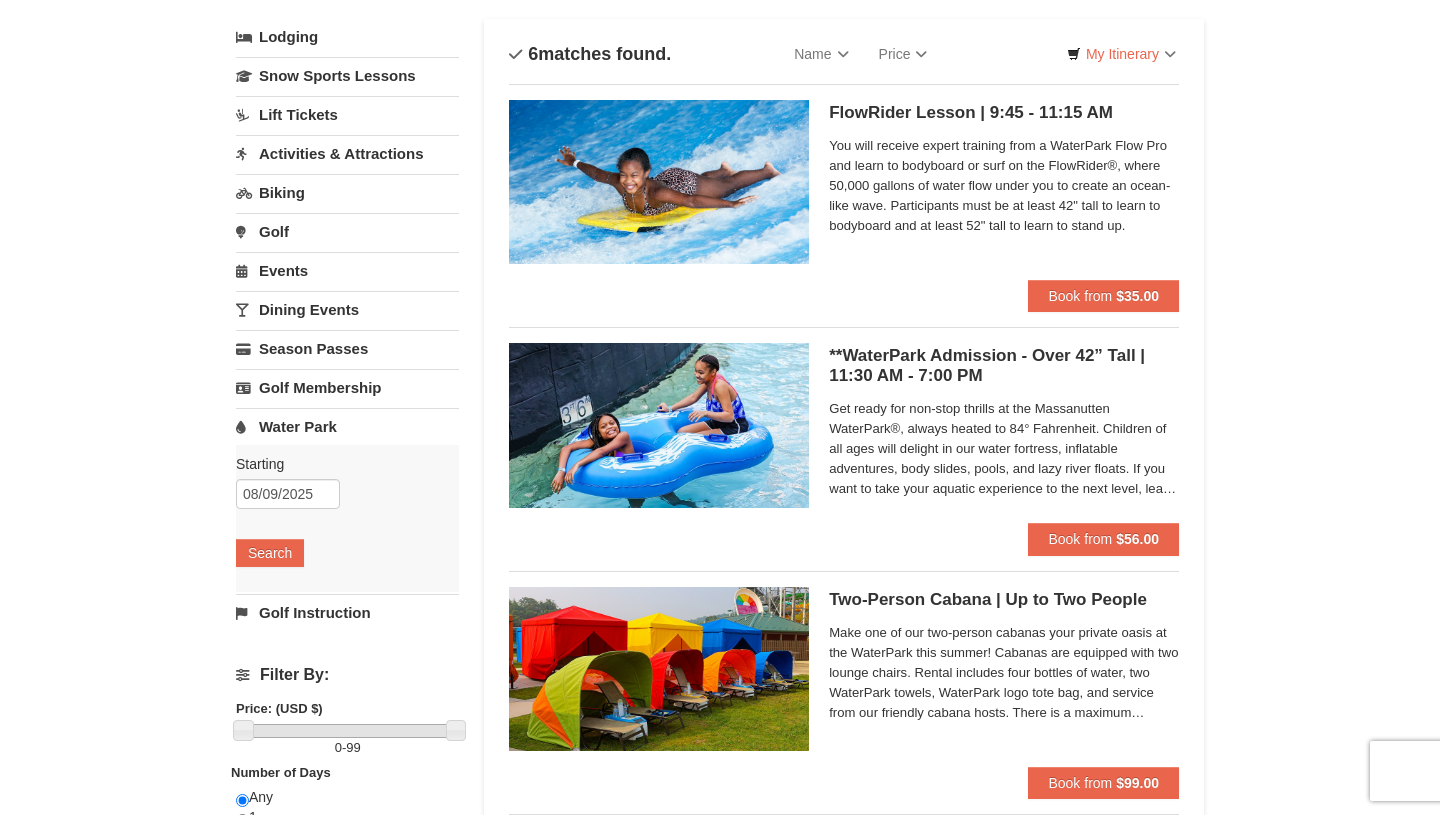 scroll, scrollTop: 165, scrollLeft: 0, axis: vertical 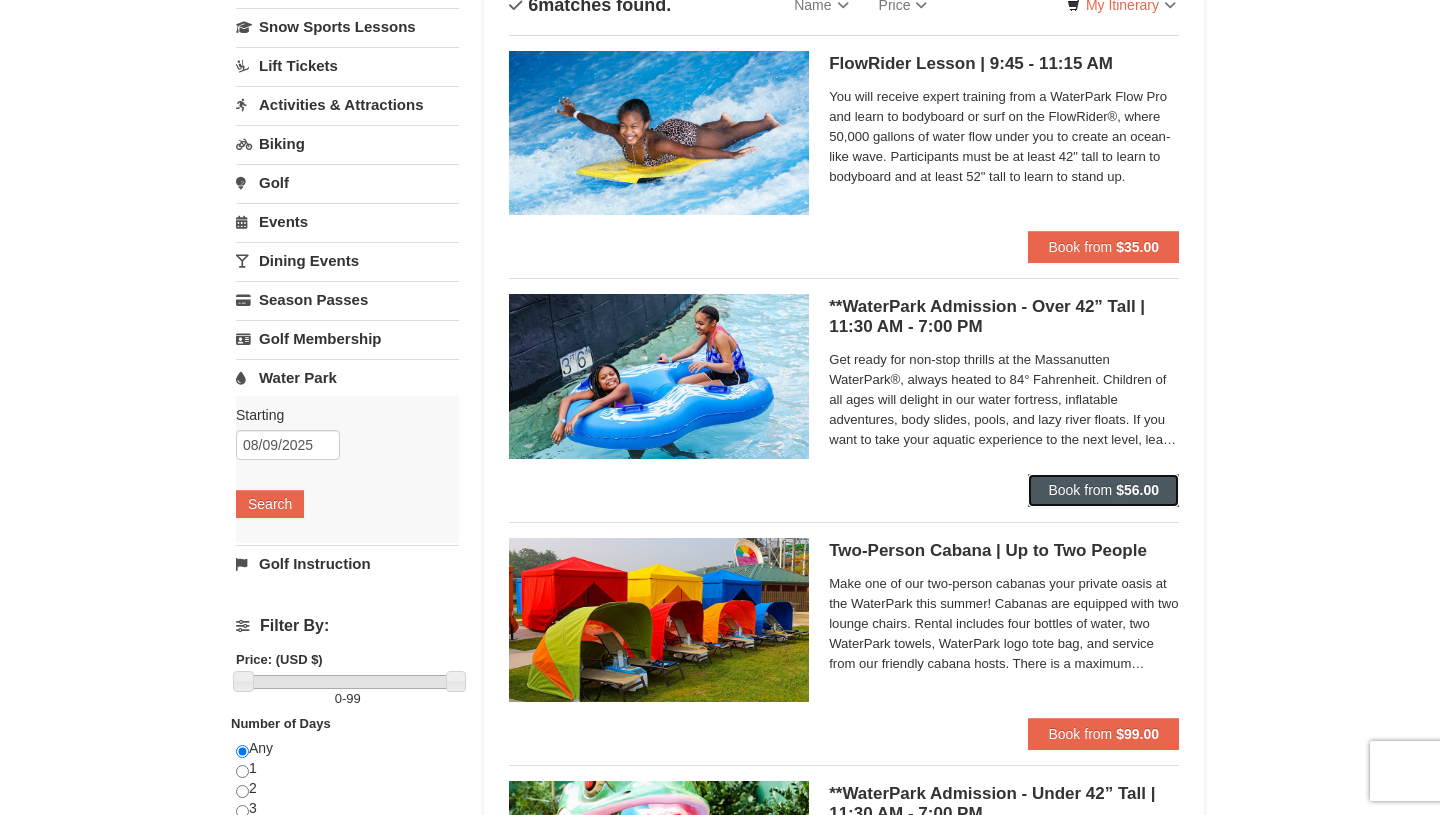 click on "Book from   $56.00" at bounding box center [1103, 490] 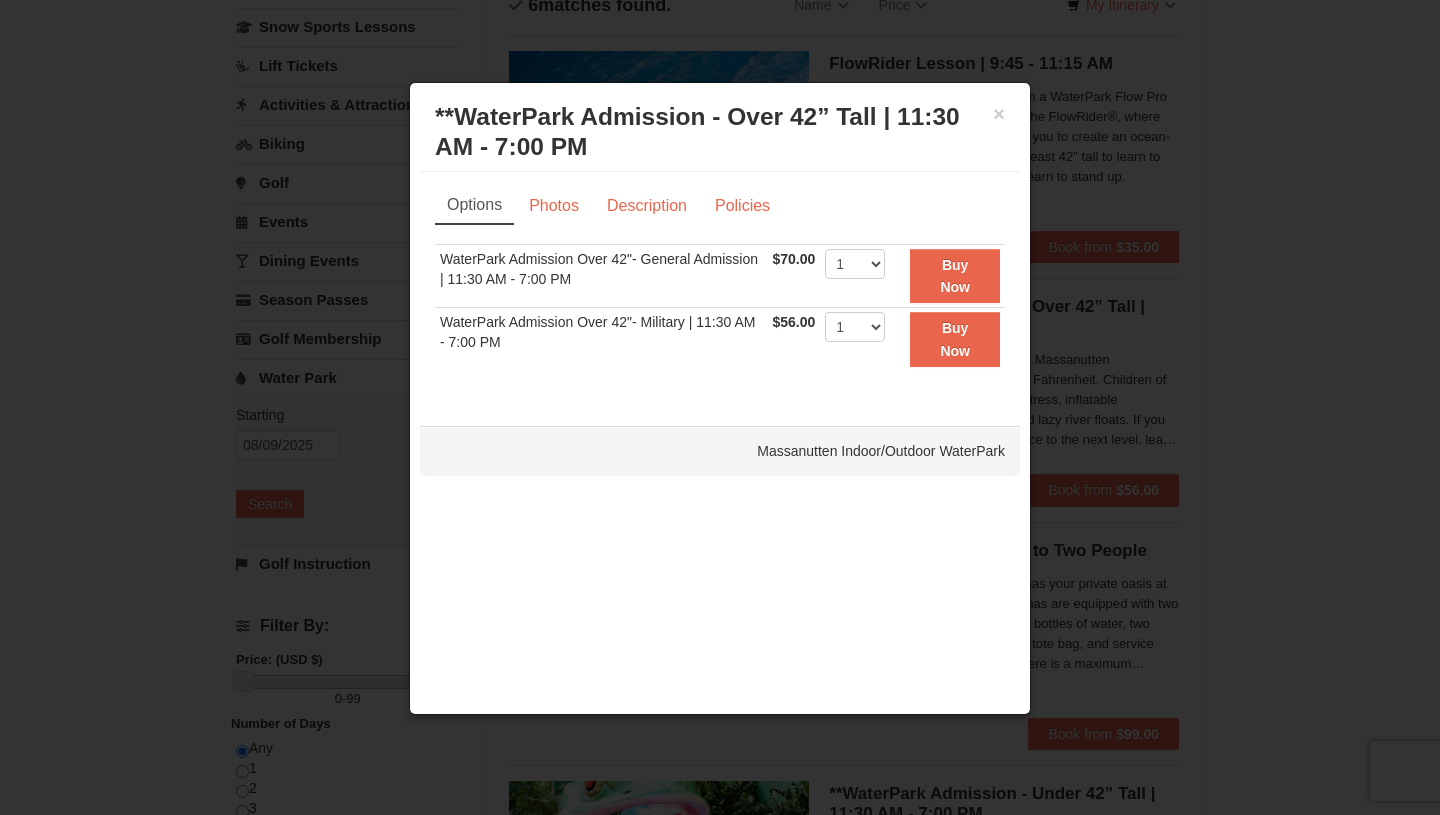 click at bounding box center [720, 407] 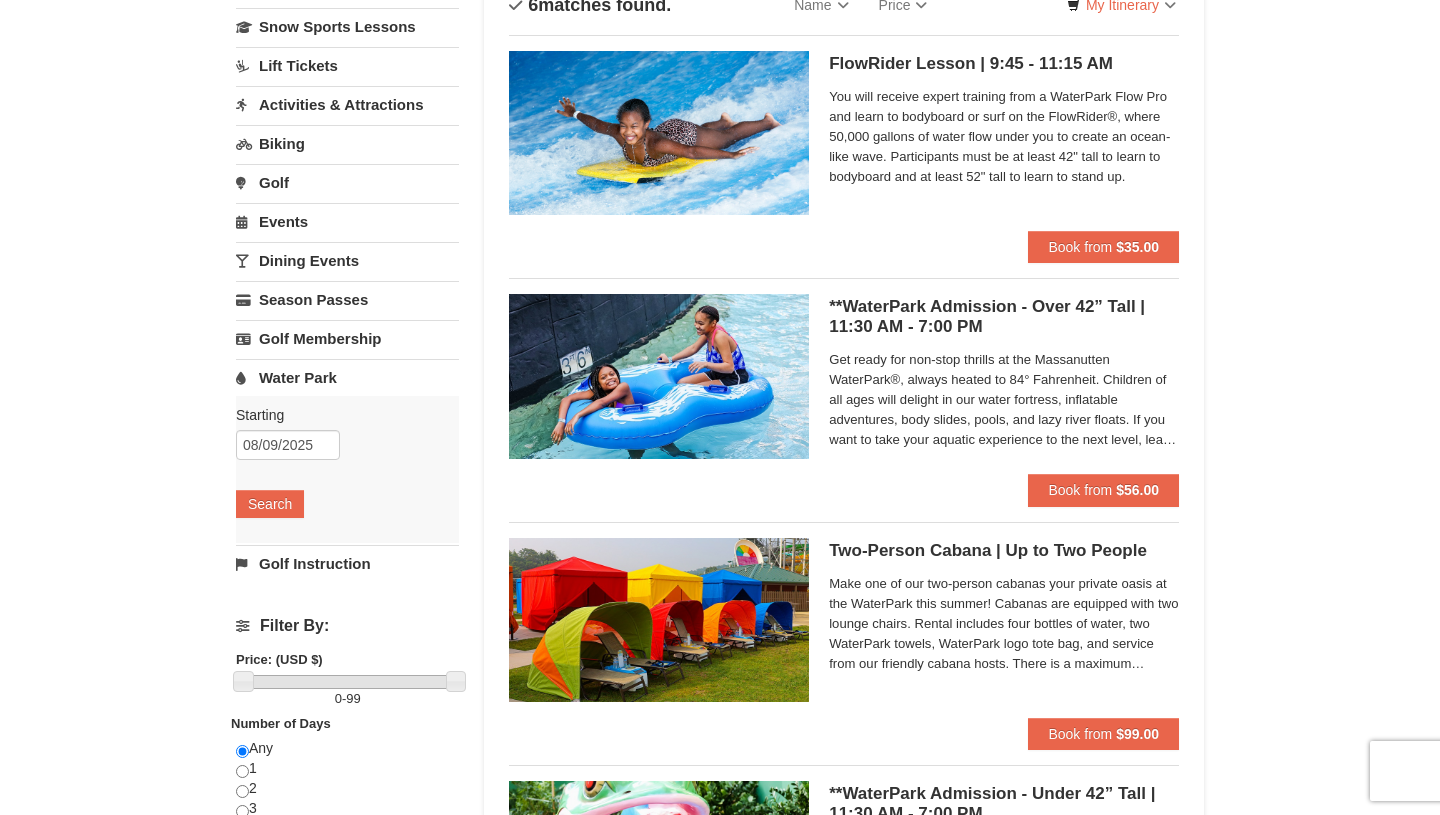 scroll, scrollTop: 0, scrollLeft: 0, axis: both 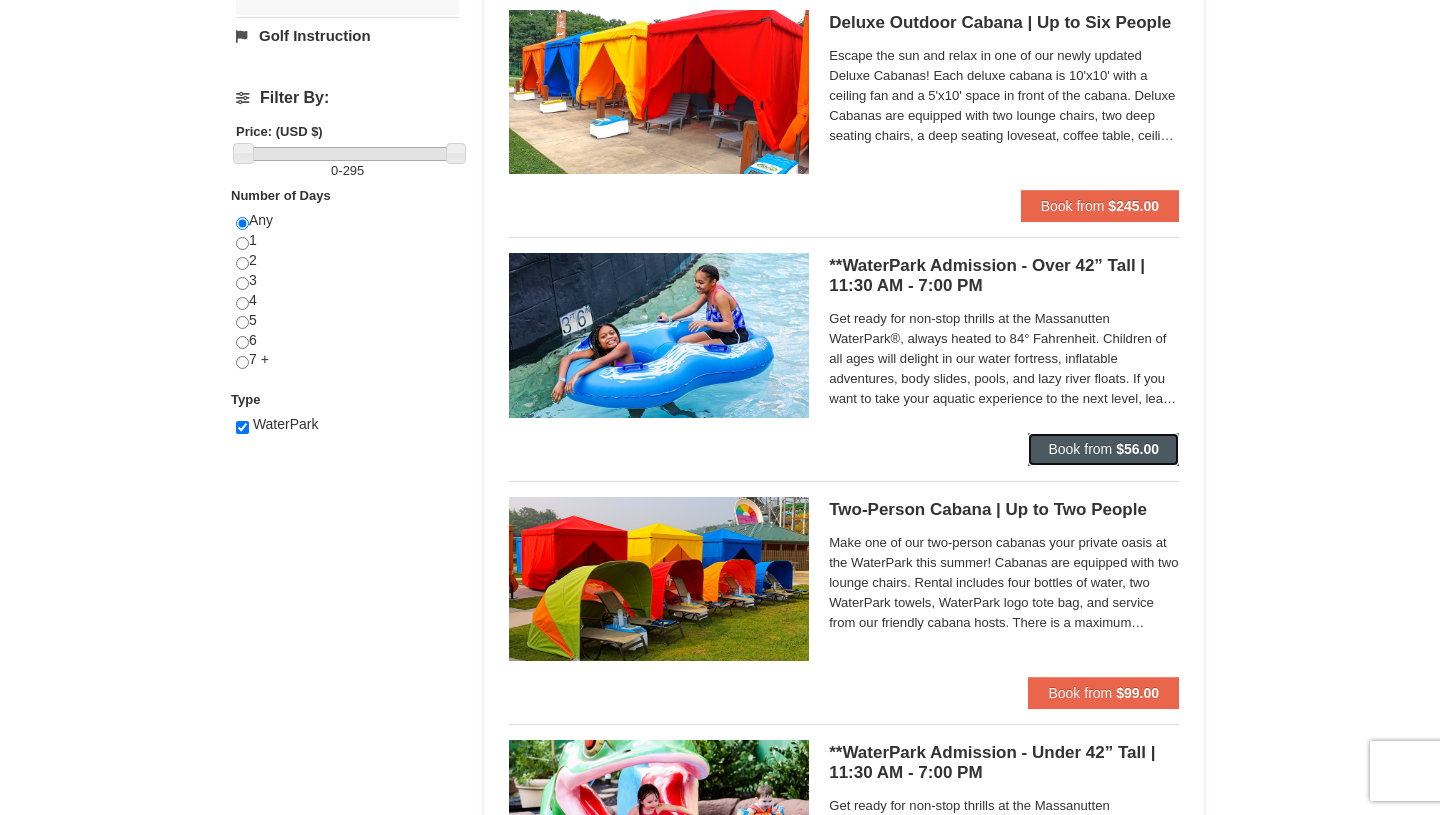 click on "$56.00" at bounding box center (1137, 449) 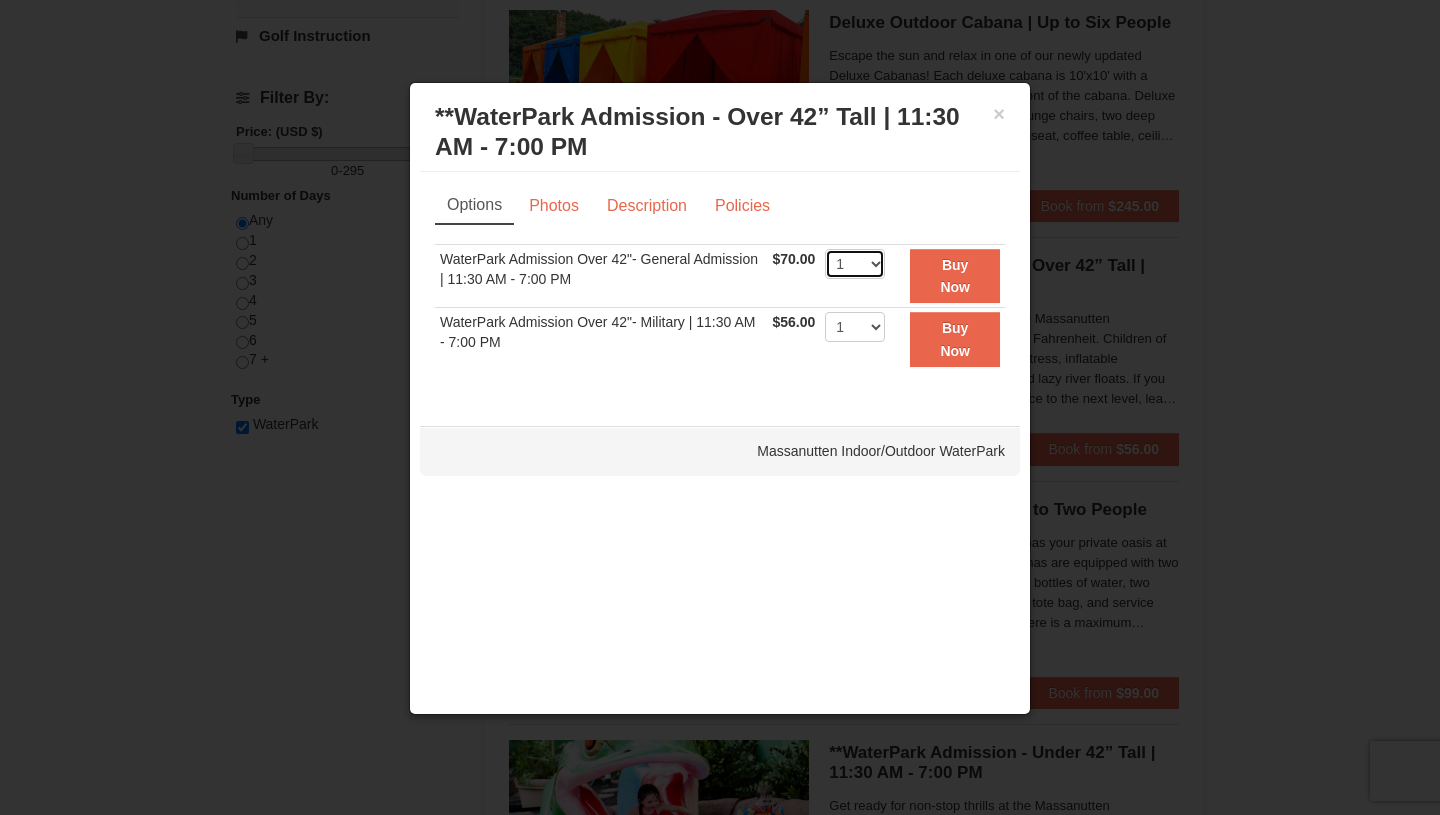 click on "1
2
3
4
5
6
7
8
9
10
11
12
13
14
15
16
17
18
19
20
21 22" at bounding box center [855, 264] 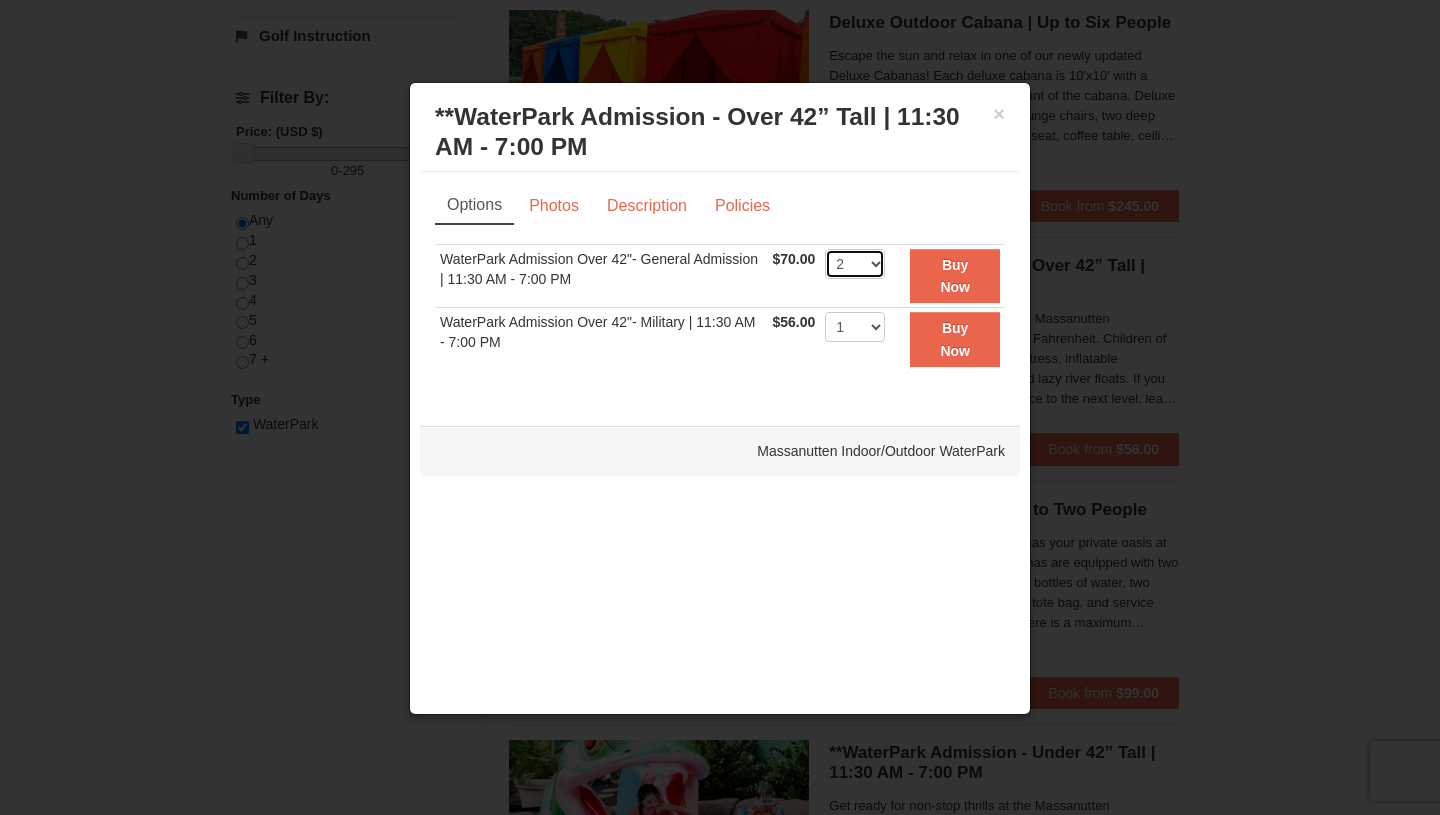 click on "2" at bounding box center [0, 0] 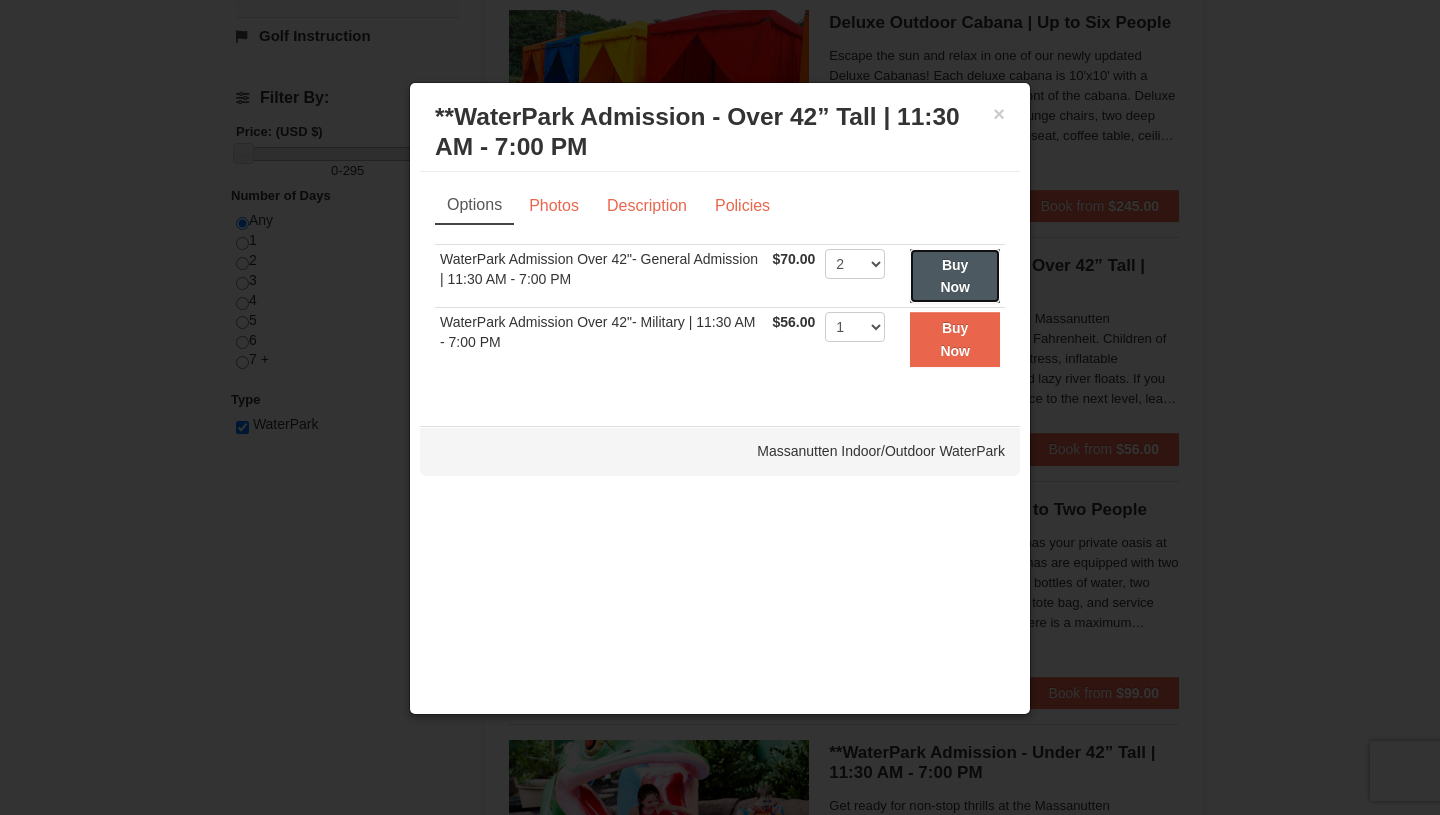 click on "Buy Now" at bounding box center [955, 276] 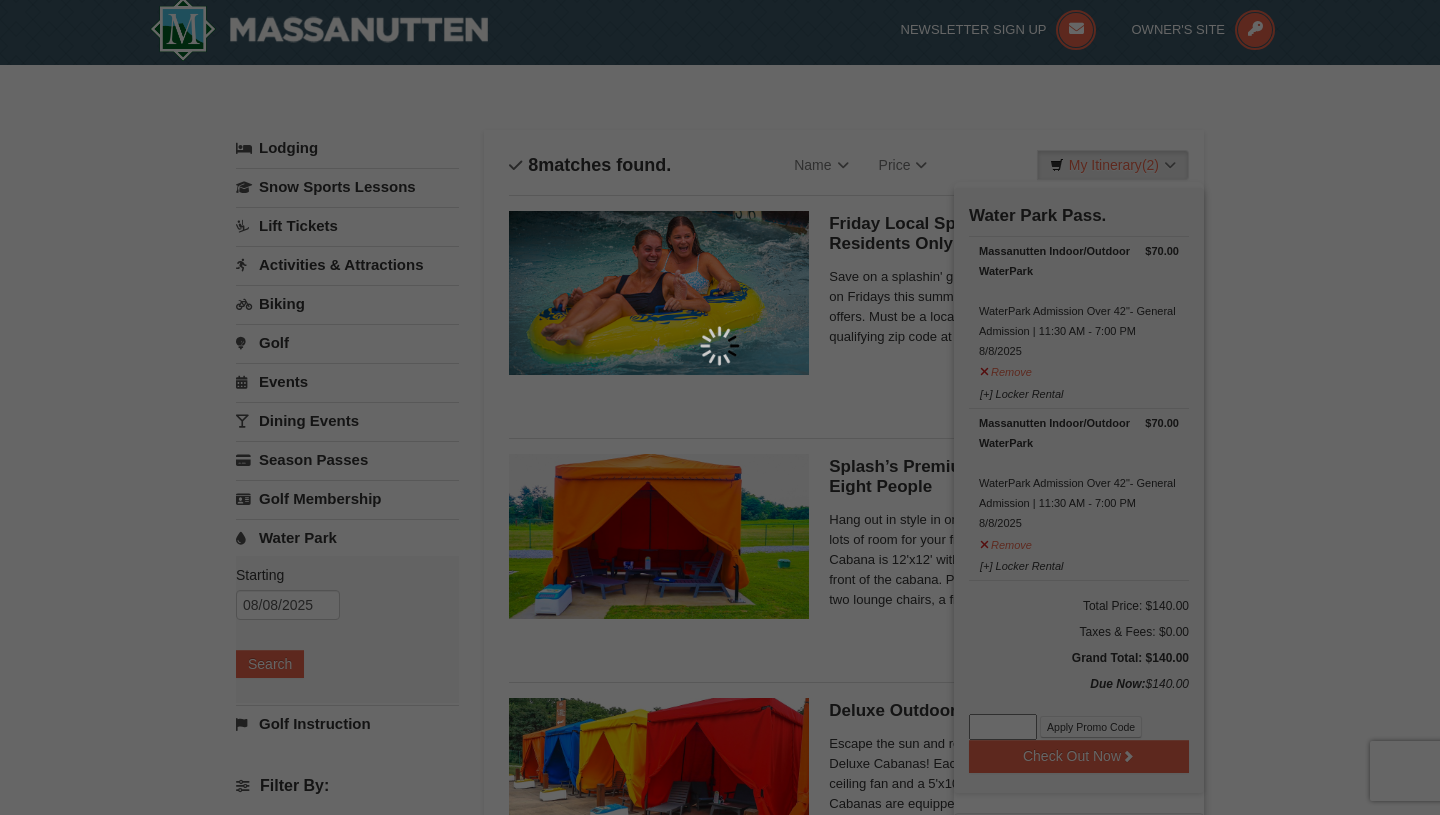 scroll, scrollTop: 6, scrollLeft: 0, axis: vertical 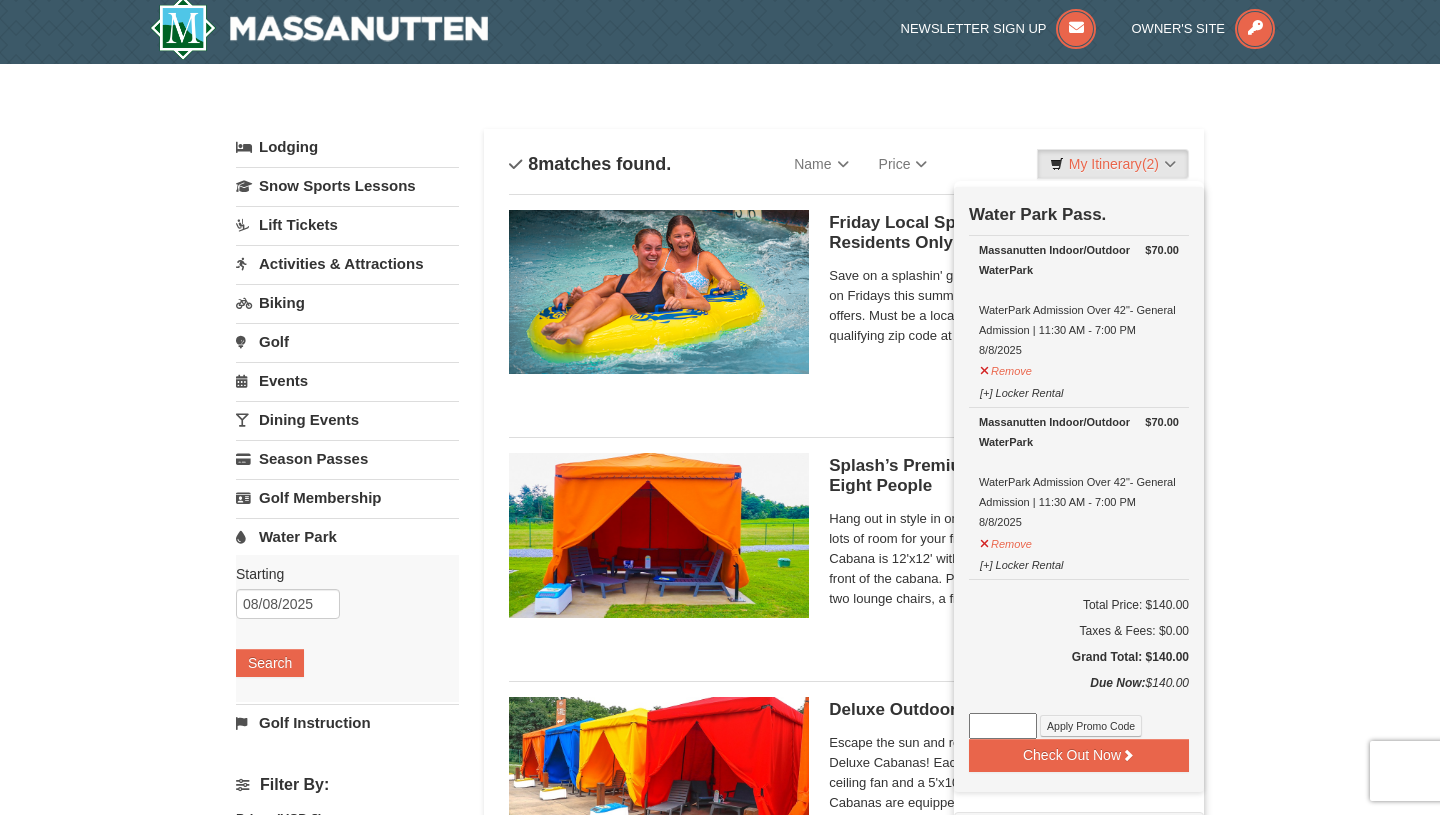 click on "×
Categories
List
Filter
My Itinerary (2)
Check Out Now
Water Park Pass.
$70.00
Massanutten Indoor/Outdoor WaterPark
WaterPark Admission Over 42"- General Admission | 11:30 AM - 7:00 PM
8/8/2025
$70.00" at bounding box center [720, 1130] 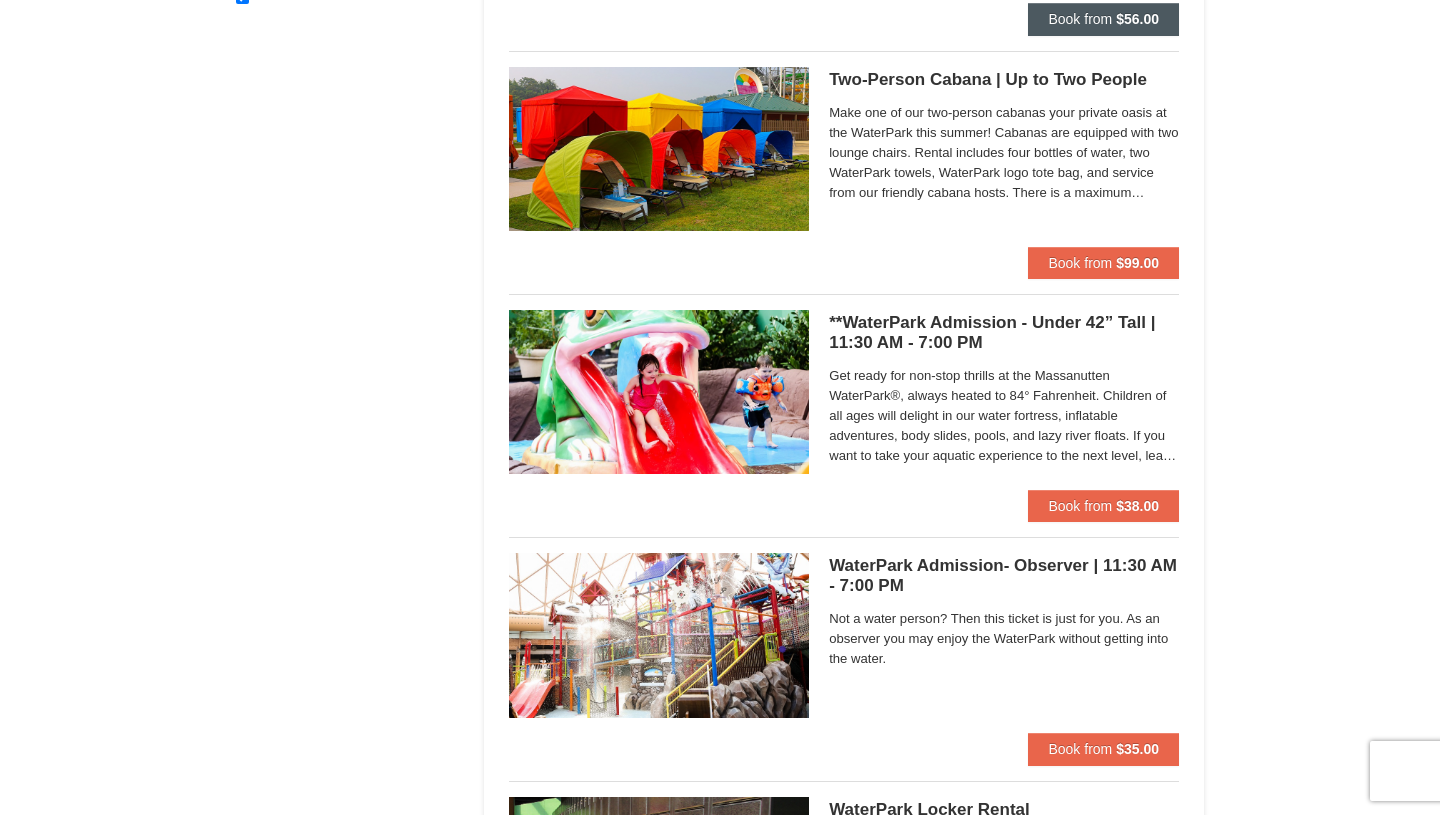 scroll, scrollTop: 1124, scrollLeft: 0, axis: vertical 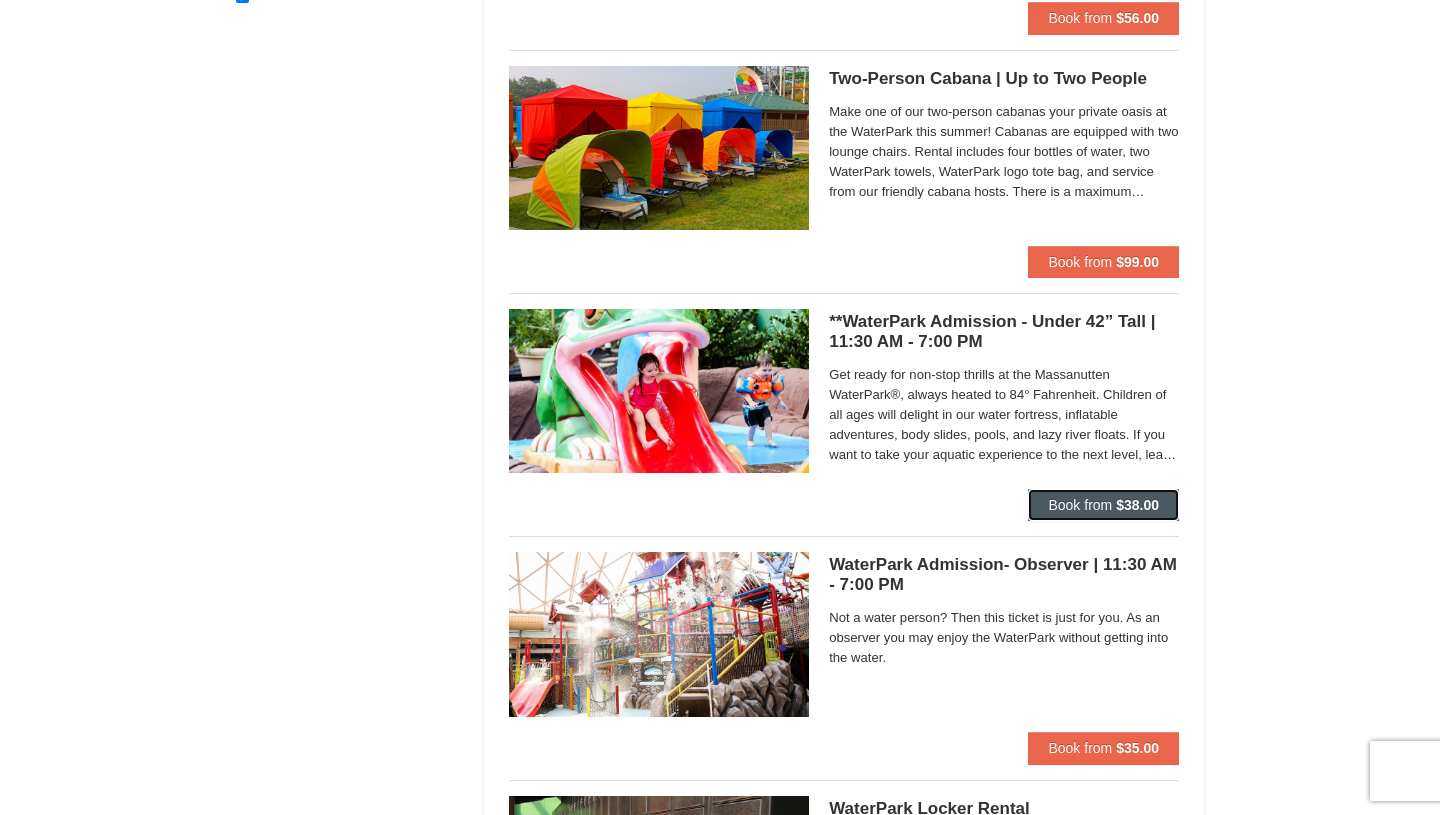 click on "$38.00" at bounding box center [1137, 505] 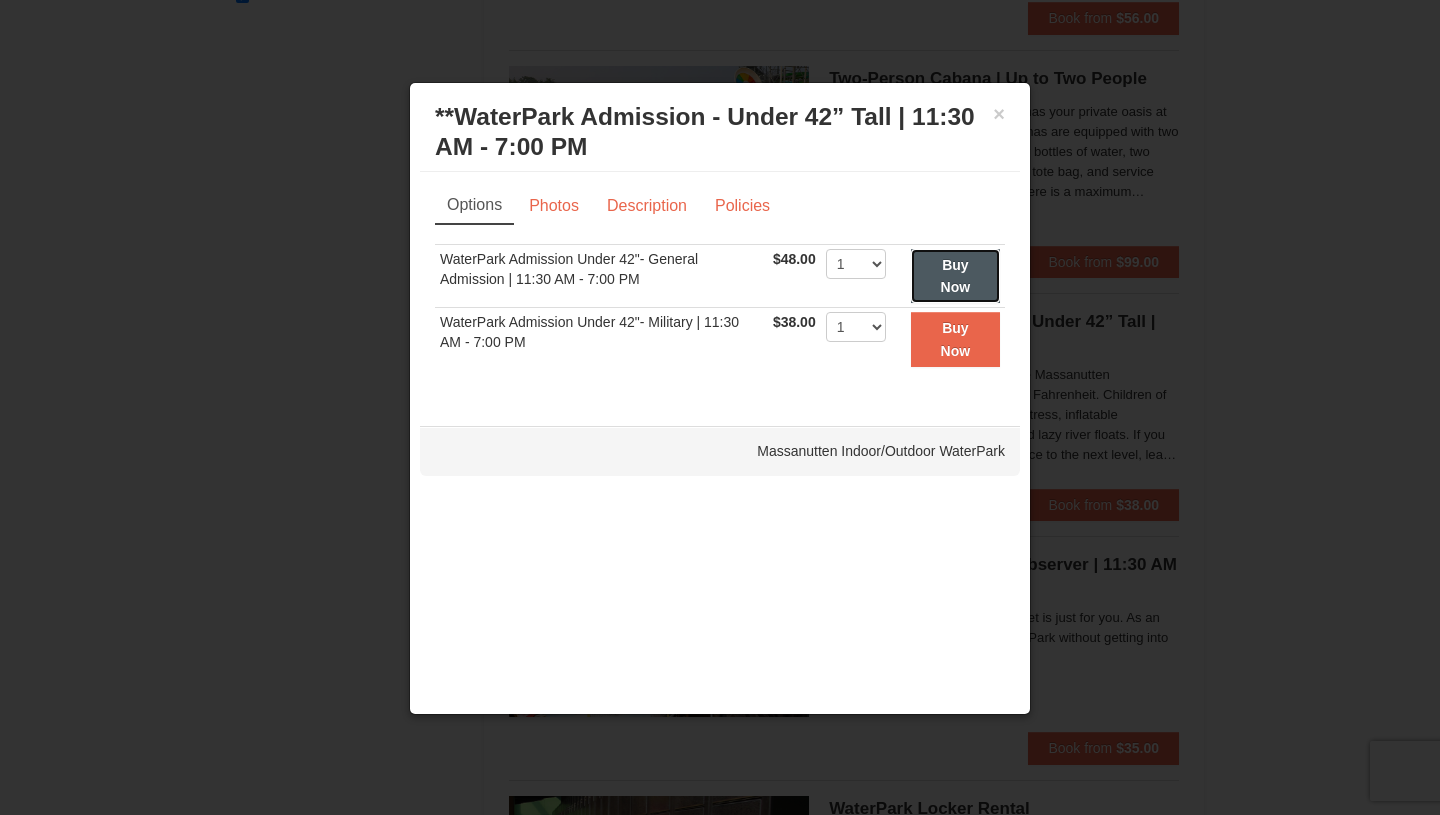 click on "Buy Now" at bounding box center [956, 276] 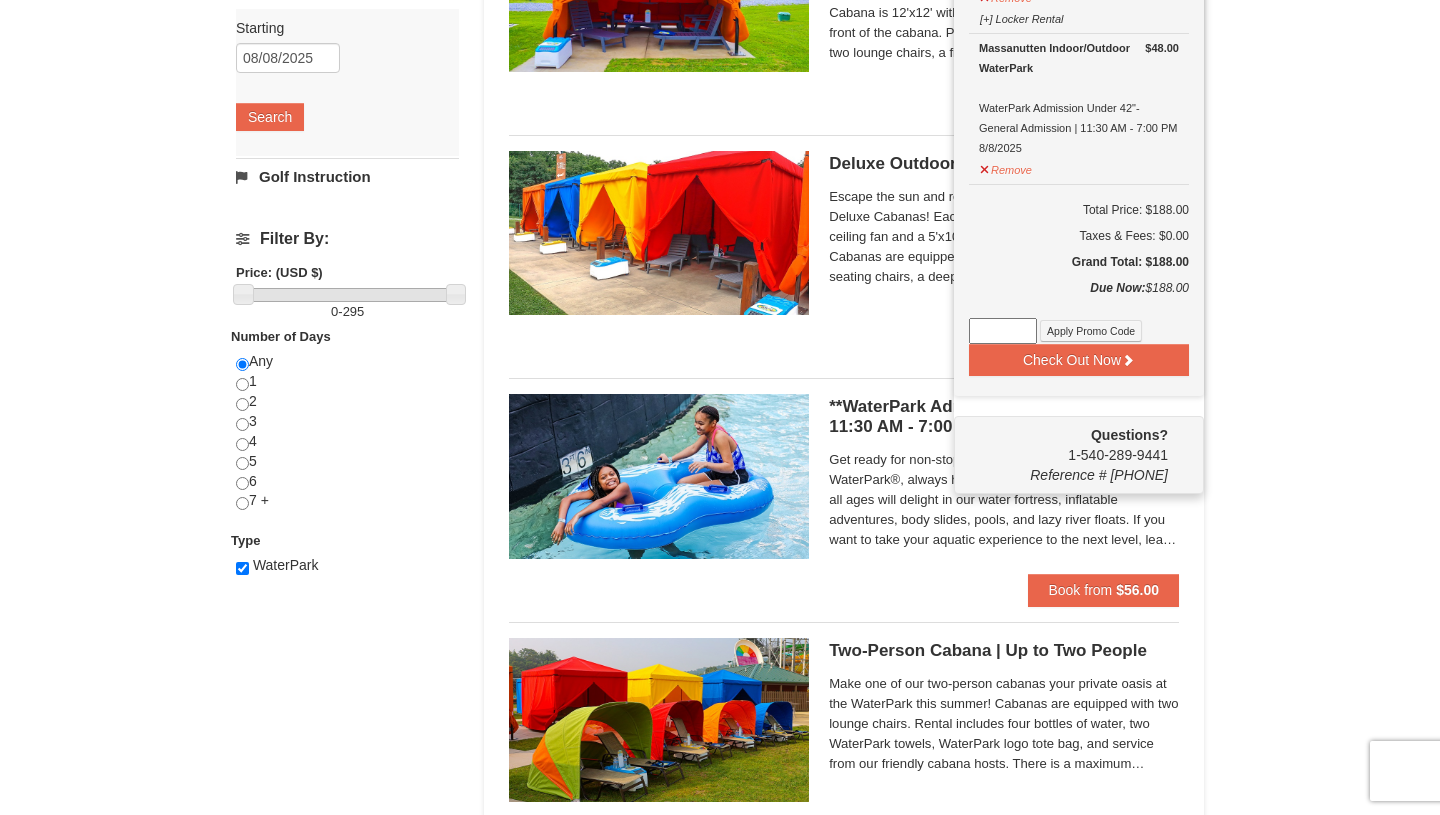 scroll, scrollTop: 553, scrollLeft: 0, axis: vertical 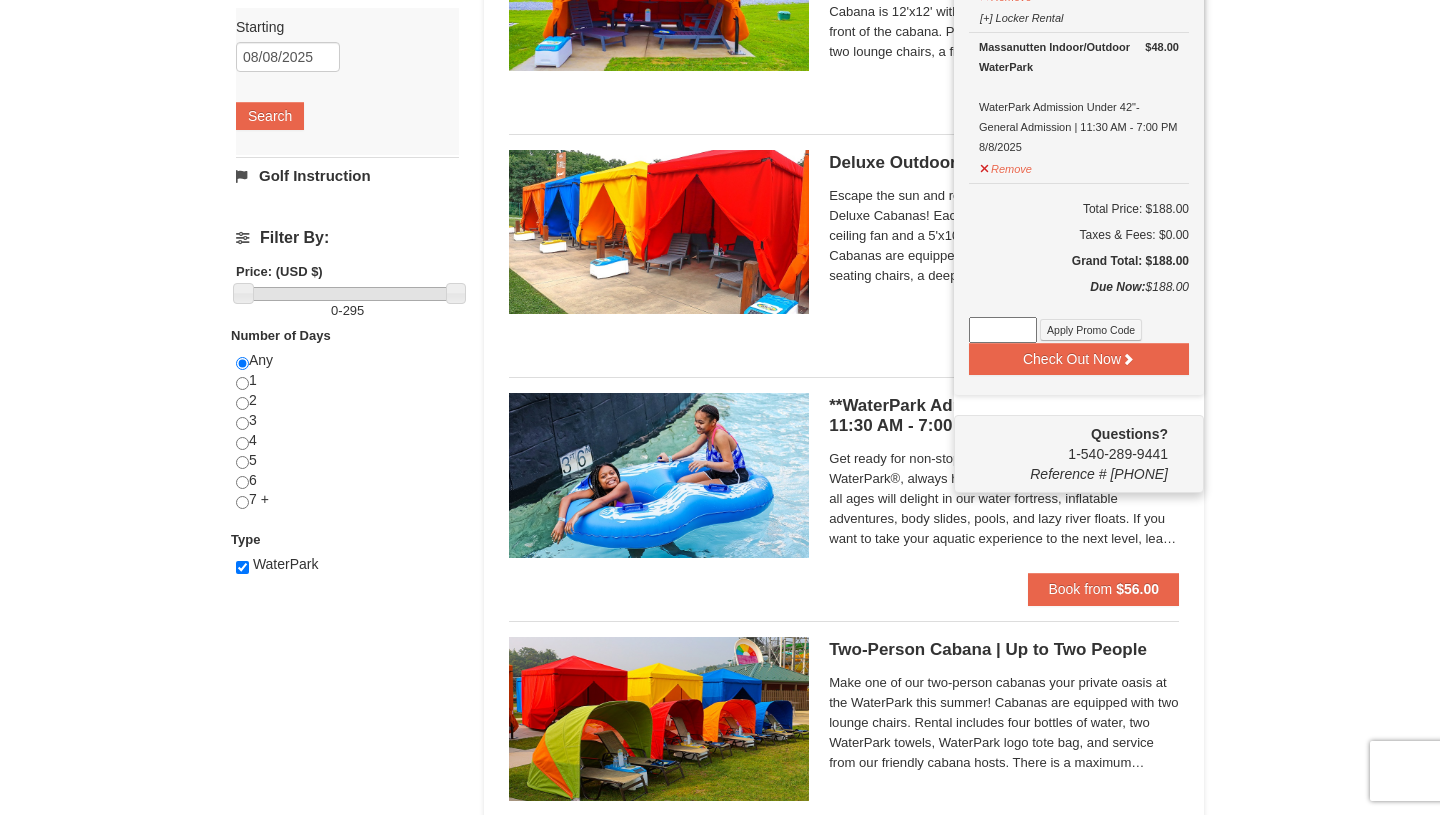 click on "×
Categories
List
Filter
My Itinerary (3)
Check Out Now
Water Park Pass.
$70.00
Massanutten Indoor/Outdoor WaterPark
WaterPark Admission Over 42"- General Admission | 11:30 AM - 7:00 PM
8/8/2025
$70.00" at bounding box center (720, 583) 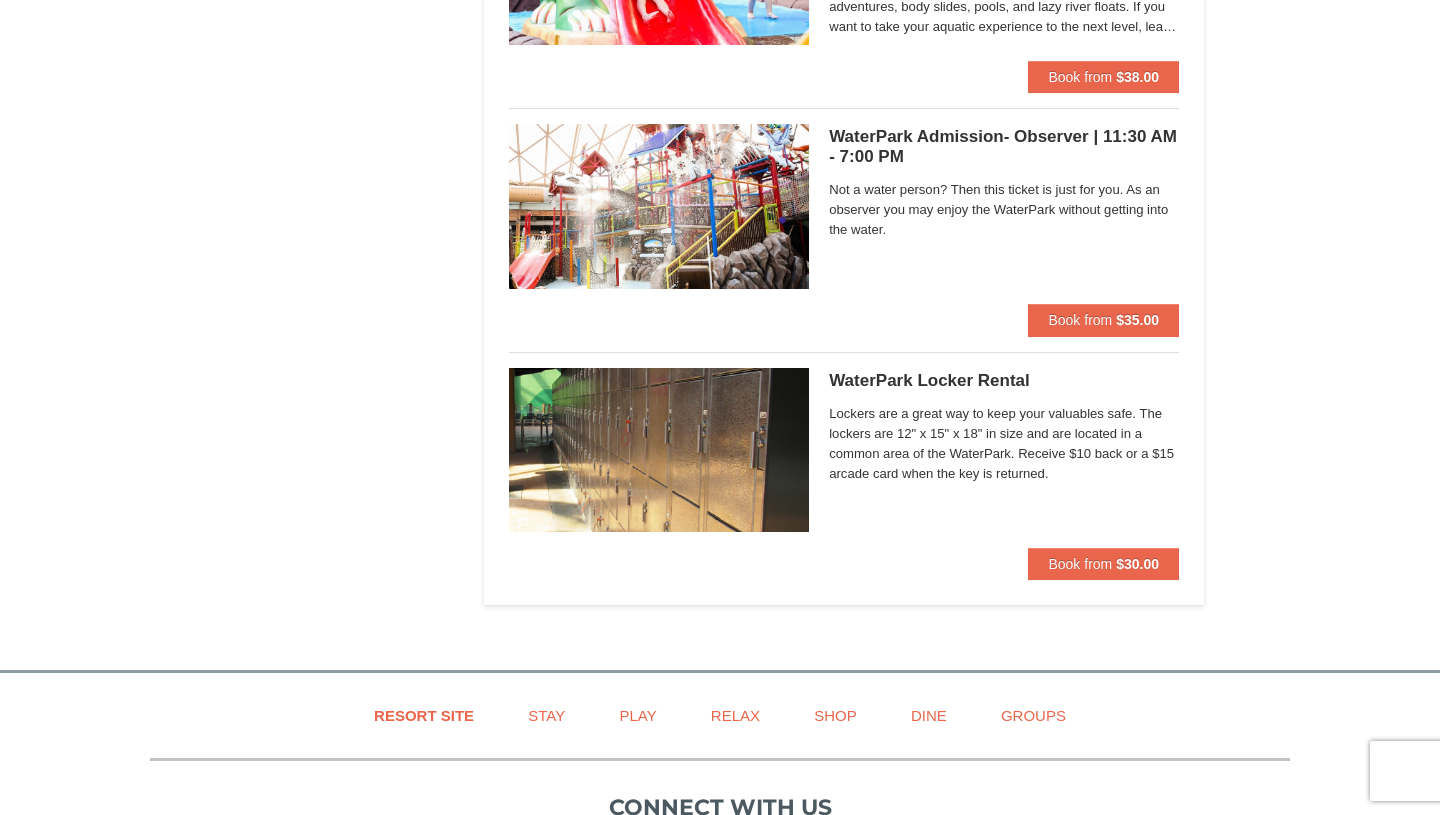 scroll, scrollTop: 1558, scrollLeft: 0, axis: vertical 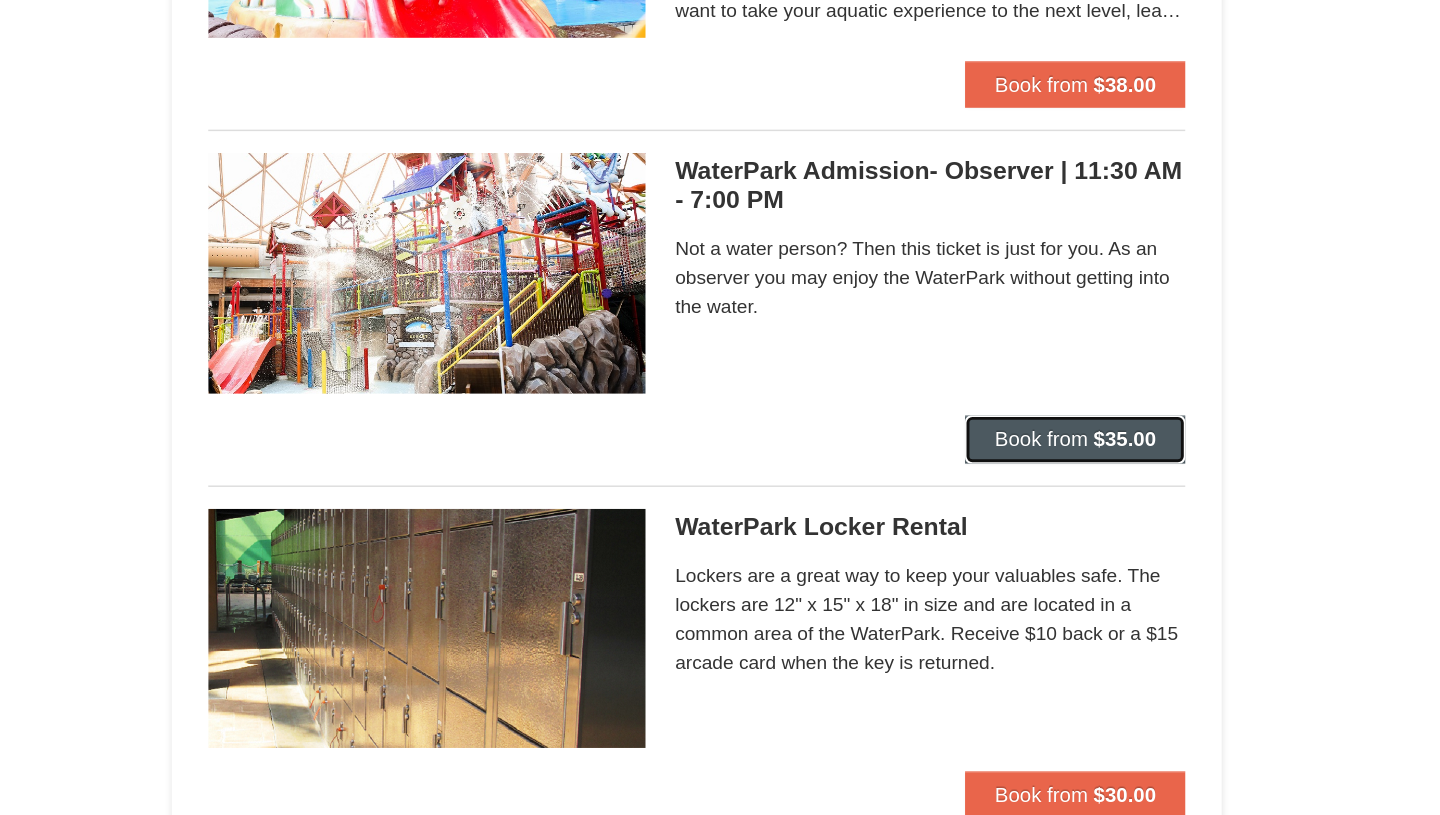 click on "$35.00" at bounding box center [1137, 314] 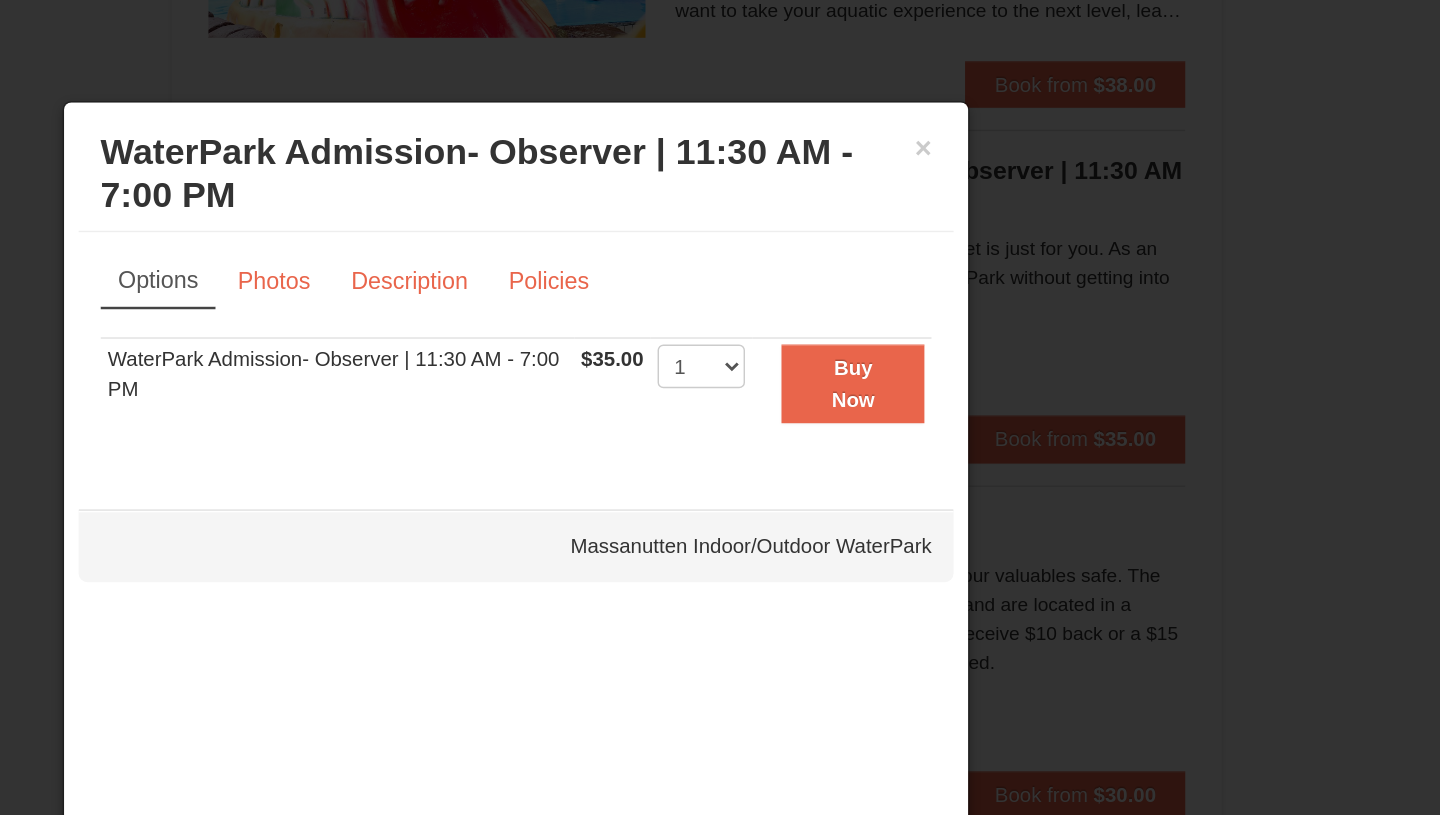 click at bounding box center (720, 407) 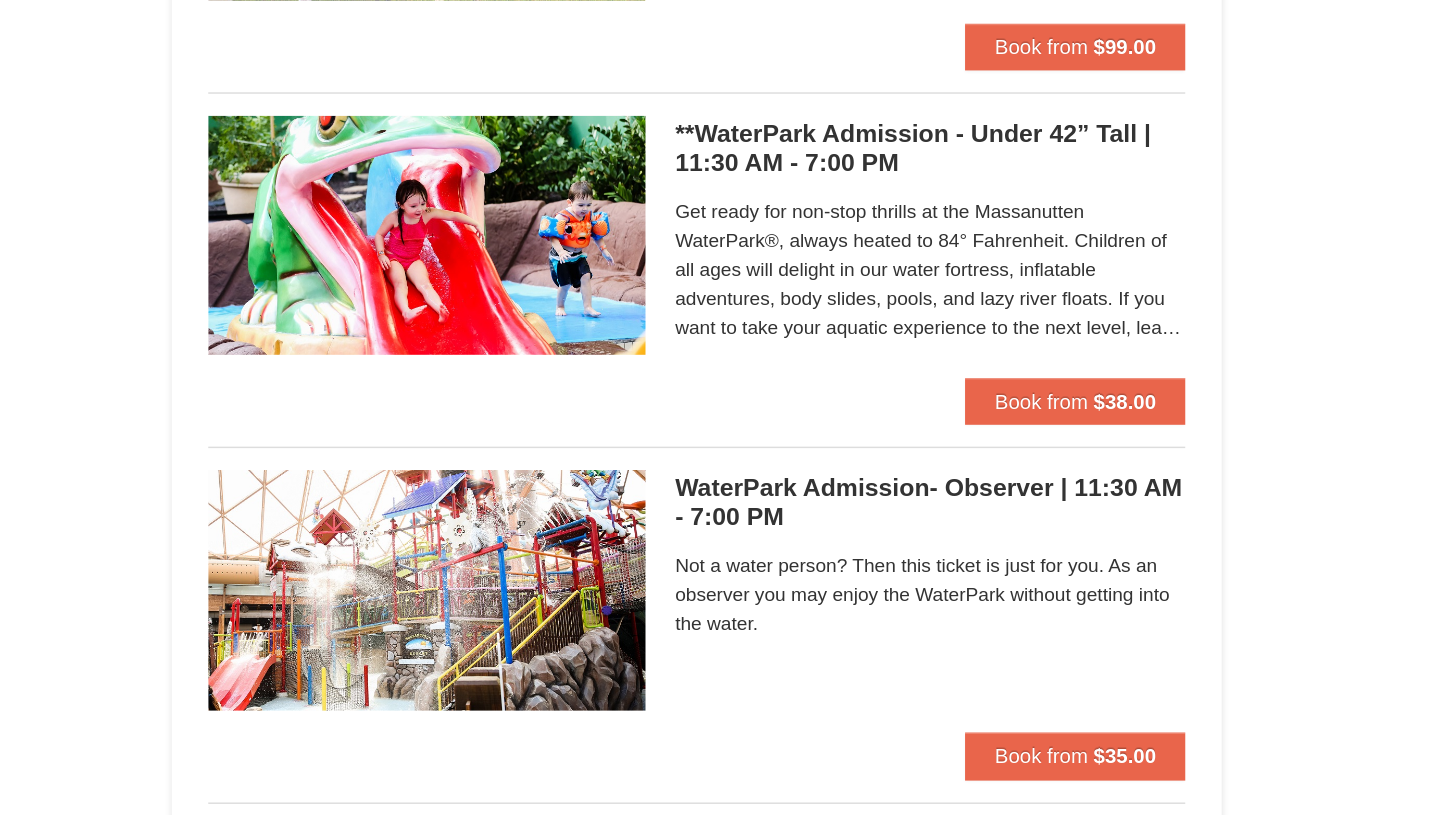 scroll, scrollTop: 1346, scrollLeft: 0, axis: vertical 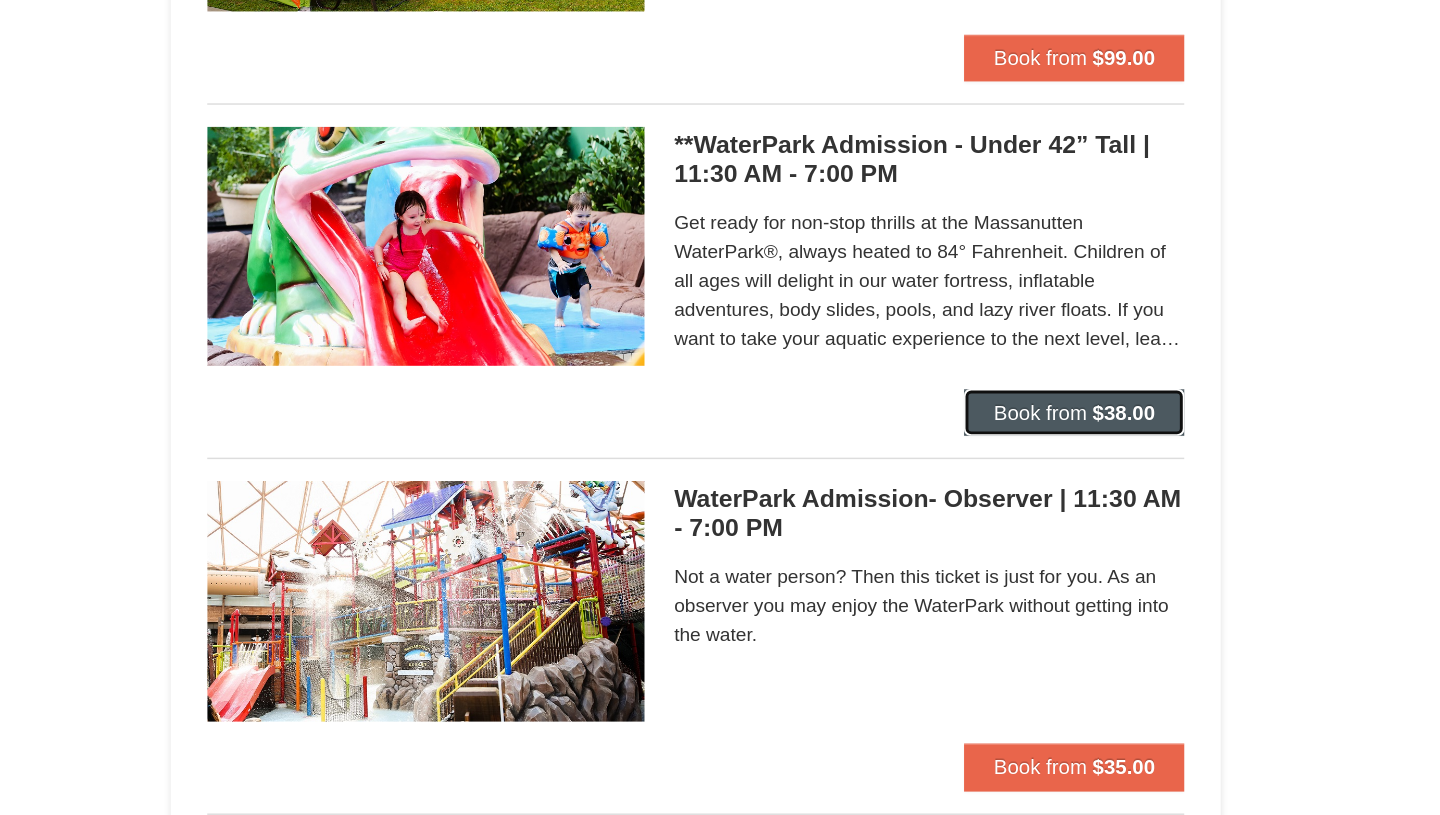 click on "$38.00" at bounding box center (1137, 283) 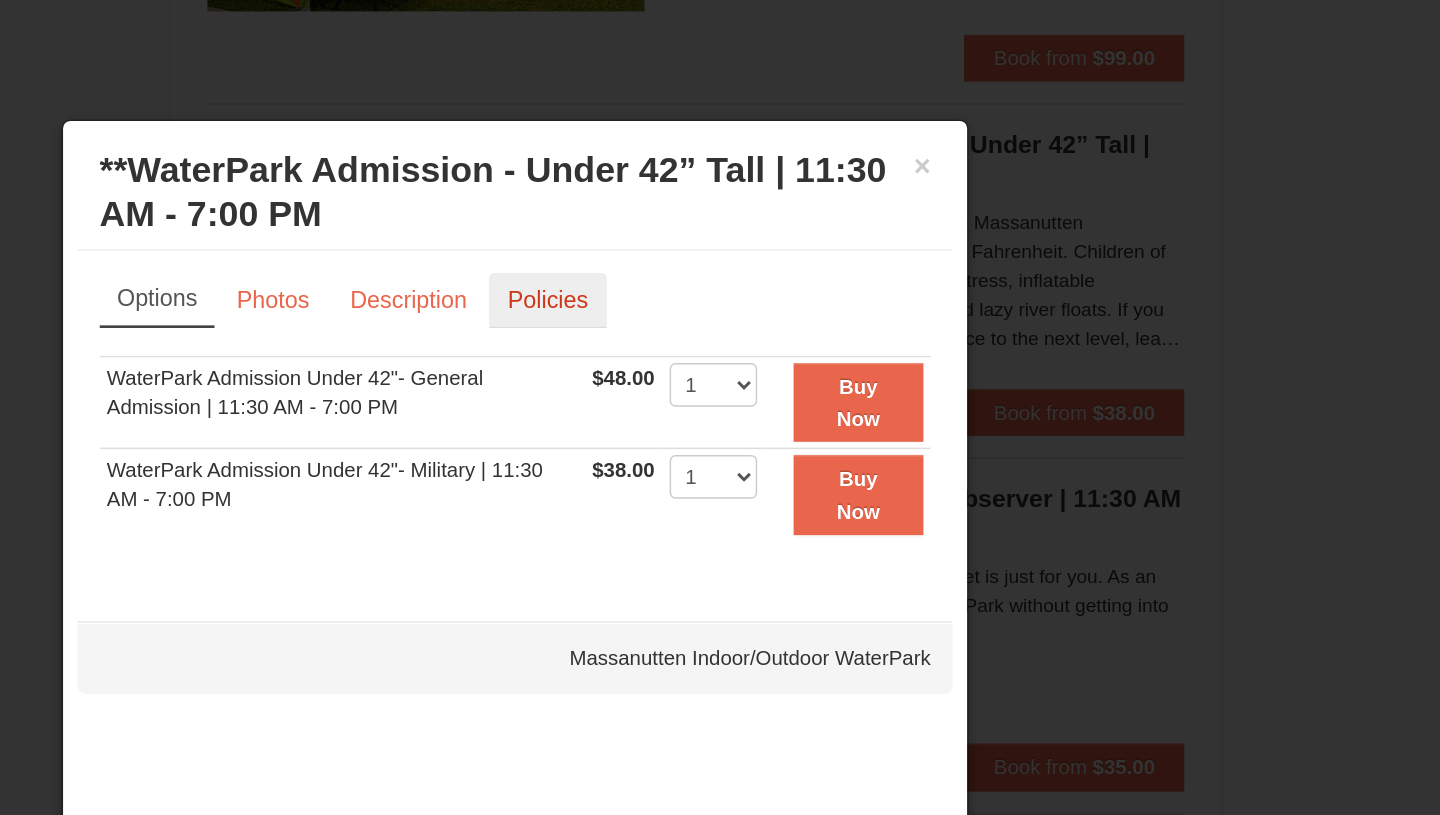 click on "Policies" at bounding box center [742, 206] 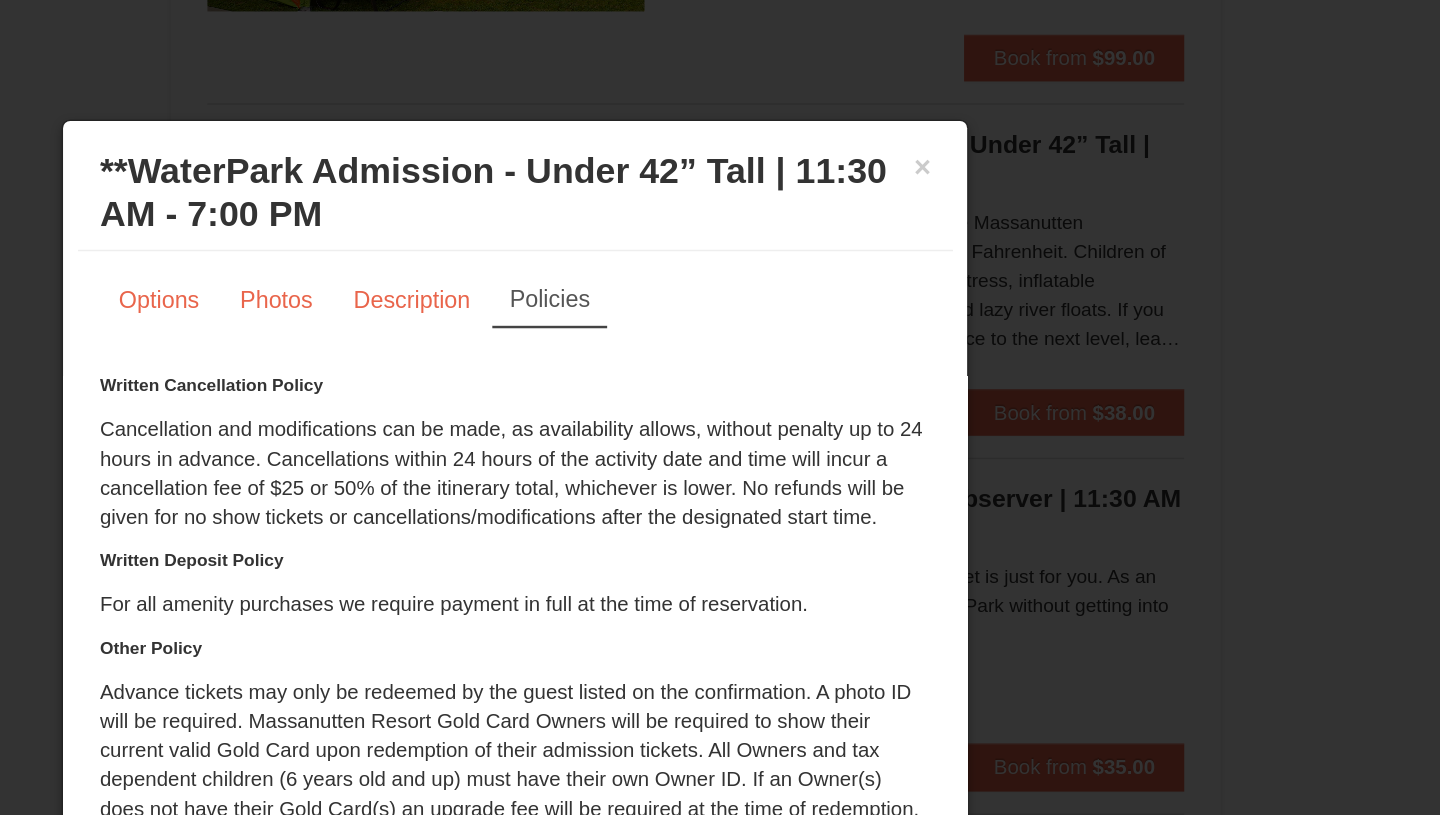 scroll, scrollTop: 58, scrollLeft: 0, axis: vertical 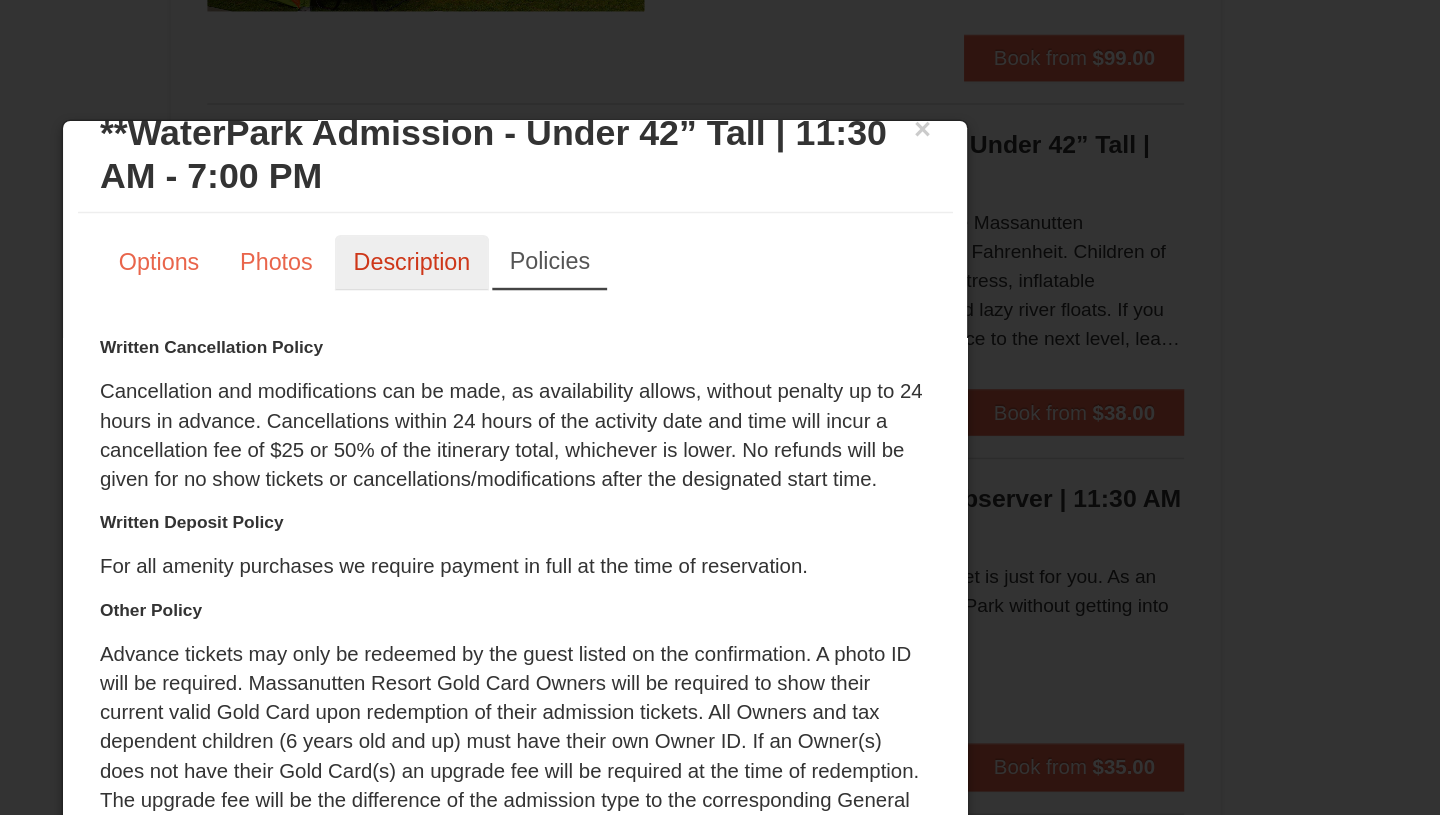 click on "Description" at bounding box center (649, 180) 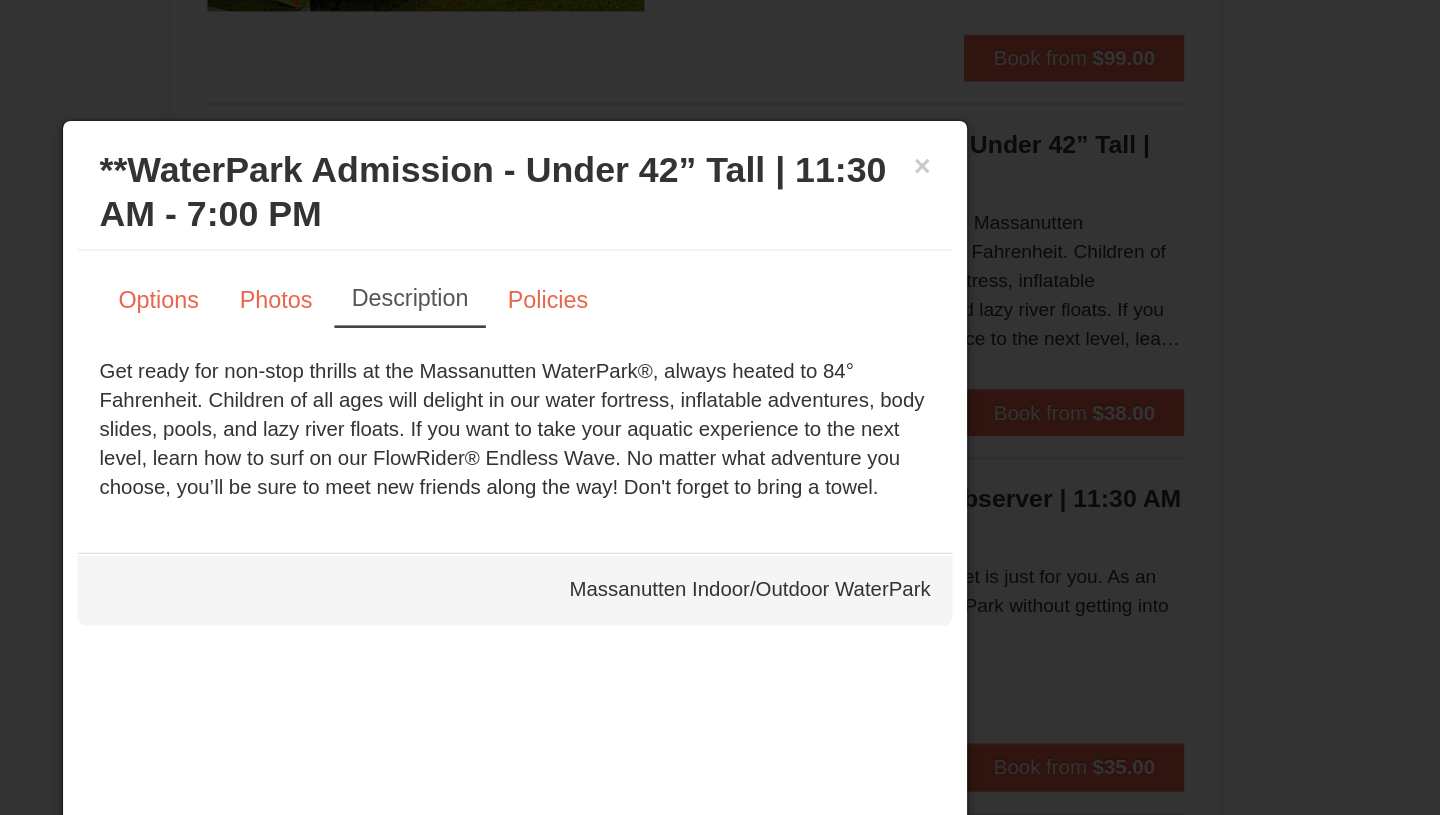 scroll, scrollTop: 0, scrollLeft: 0, axis: both 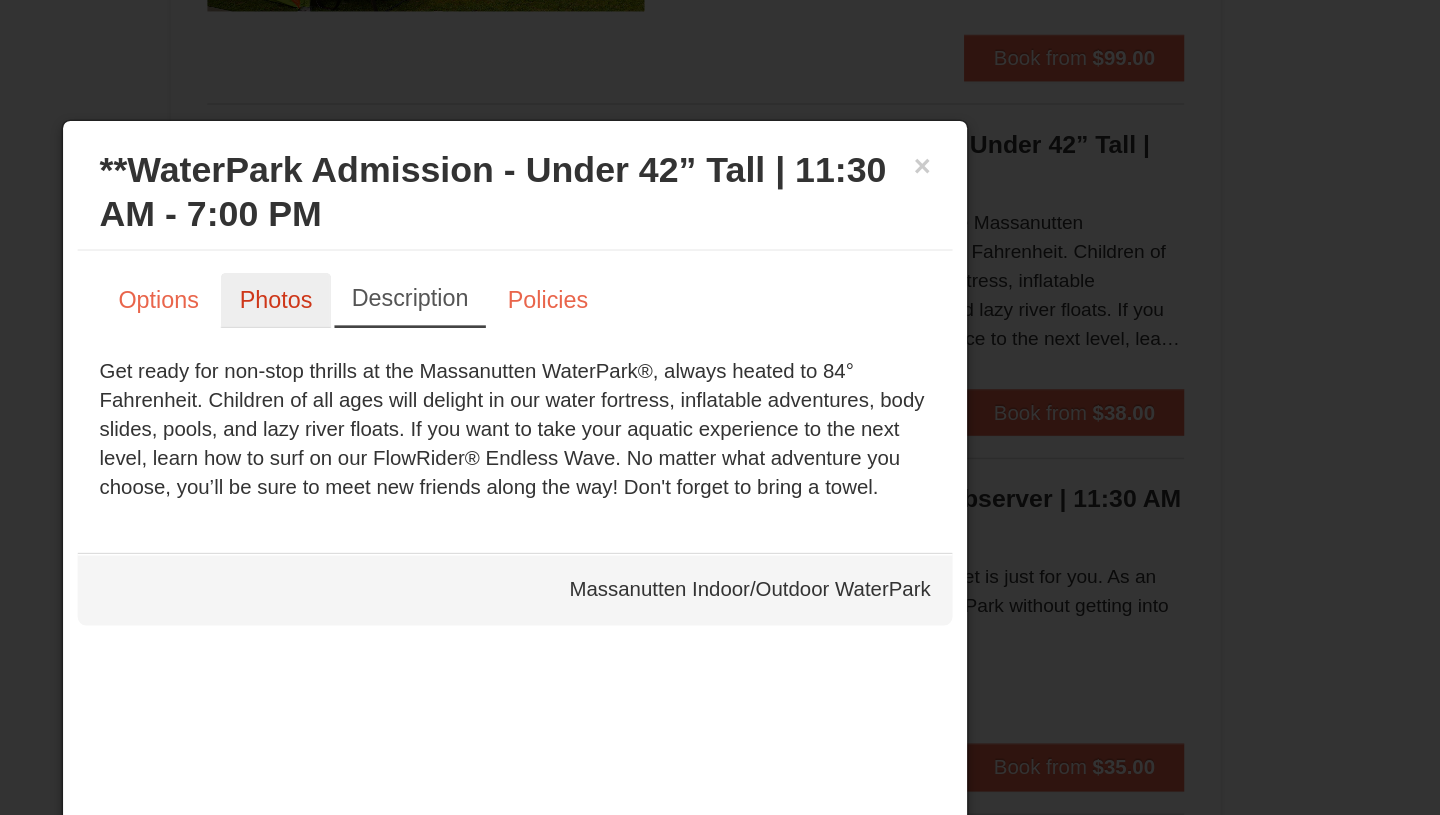 click on "Photos" at bounding box center (556, 206) 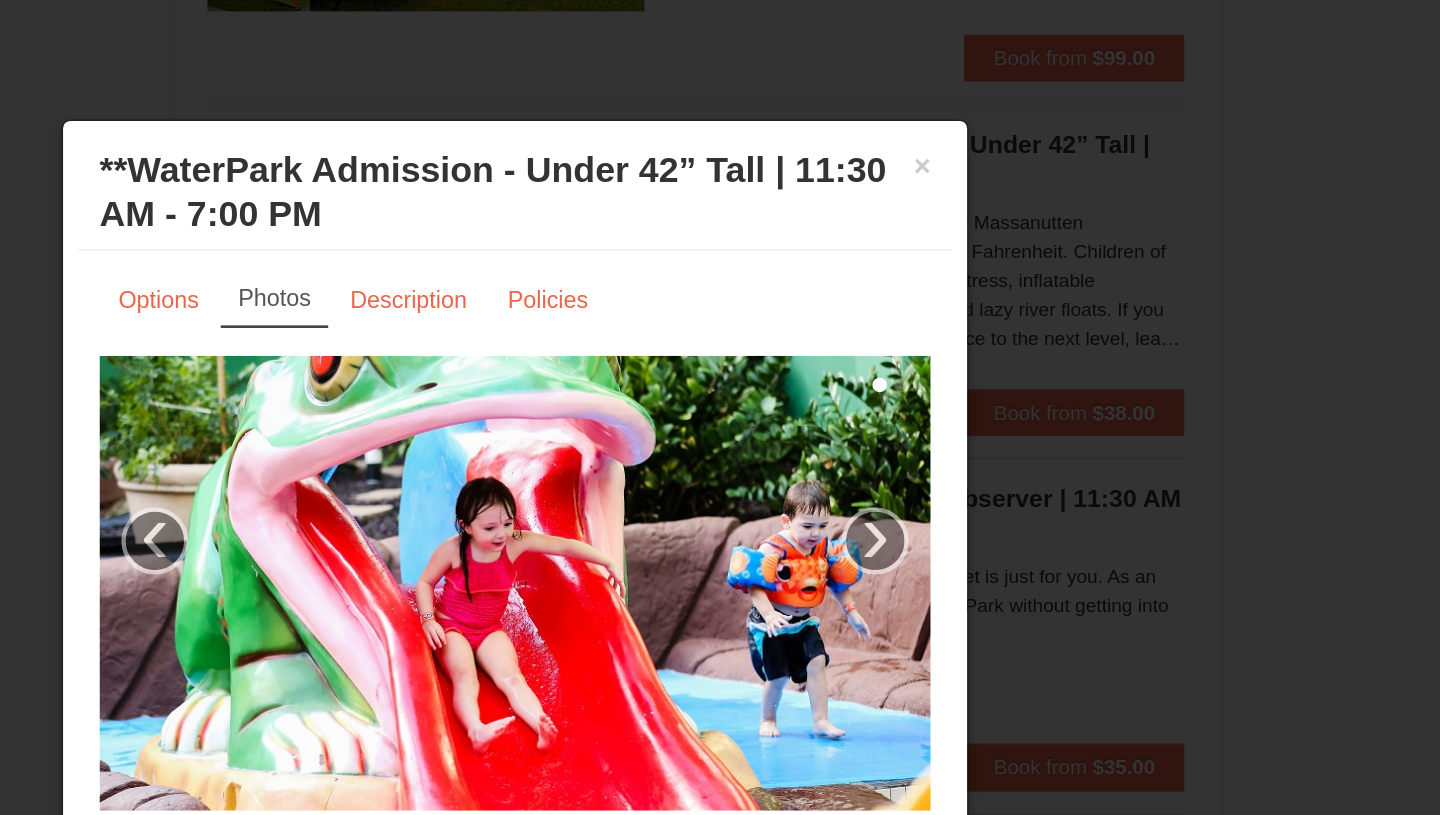 click at bounding box center (720, 407) 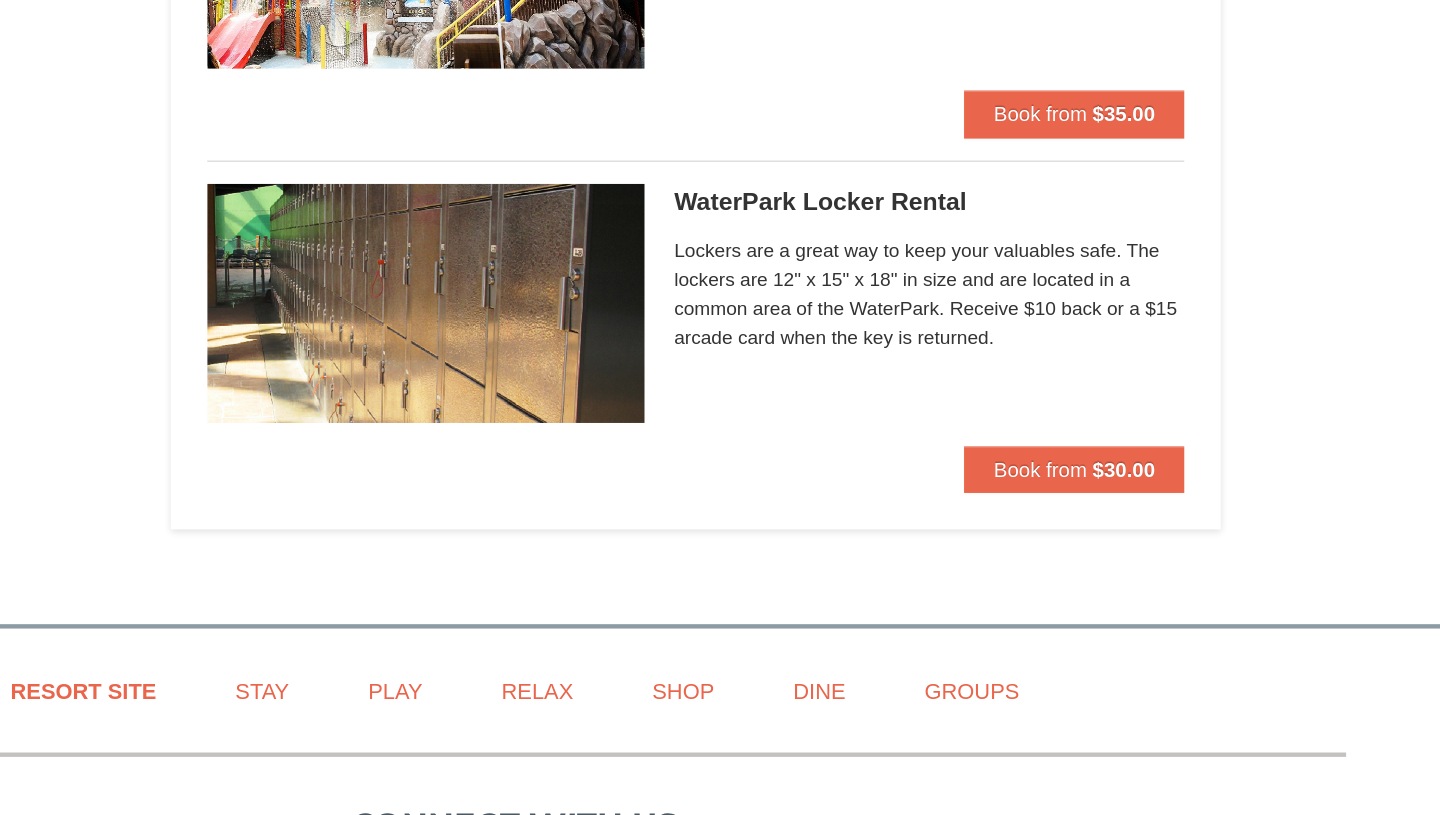 scroll, scrollTop: 1682, scrollLeft: 0, axis: vertical 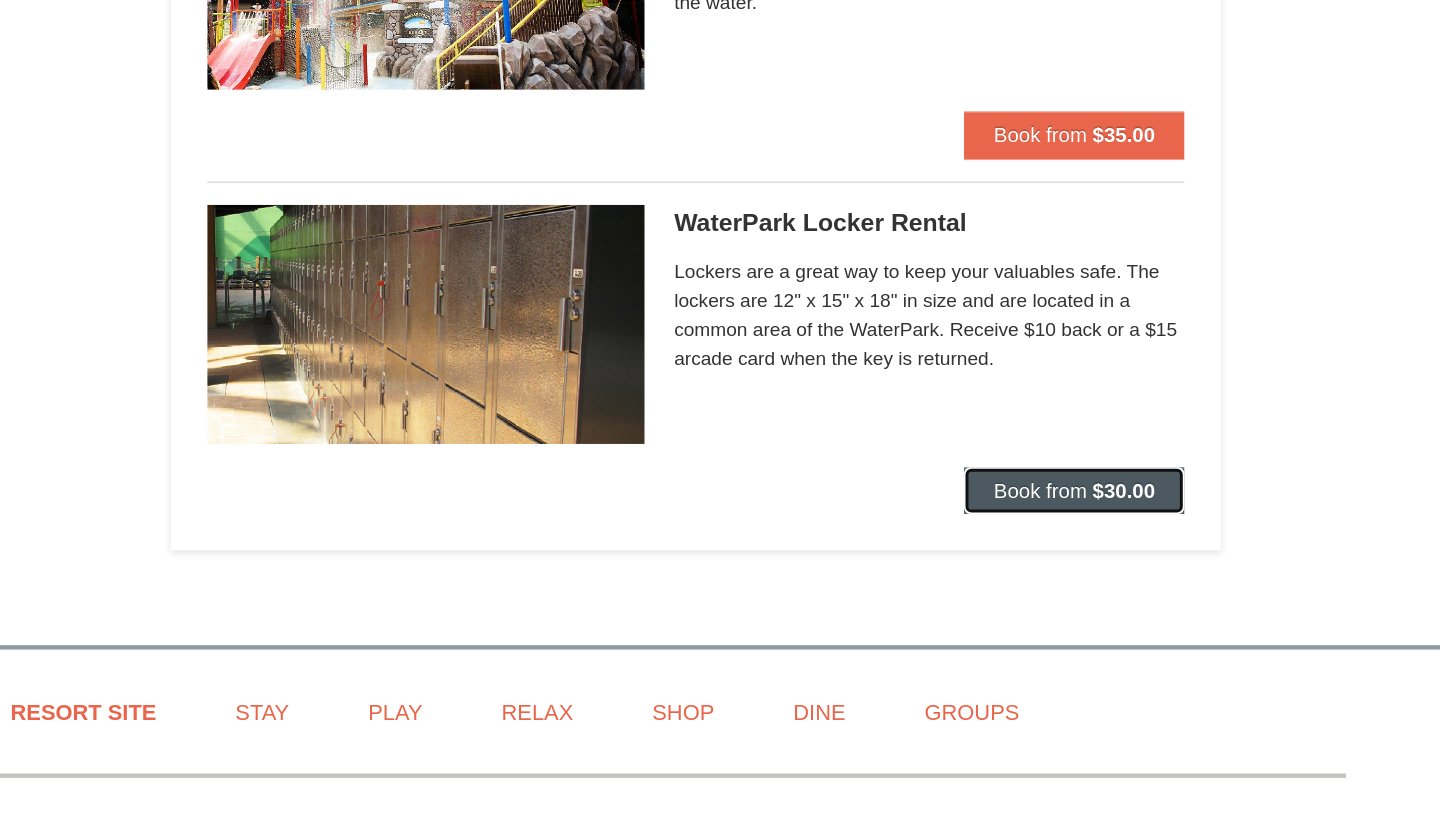 click on "Book from" at bounding box center (1080, 434) 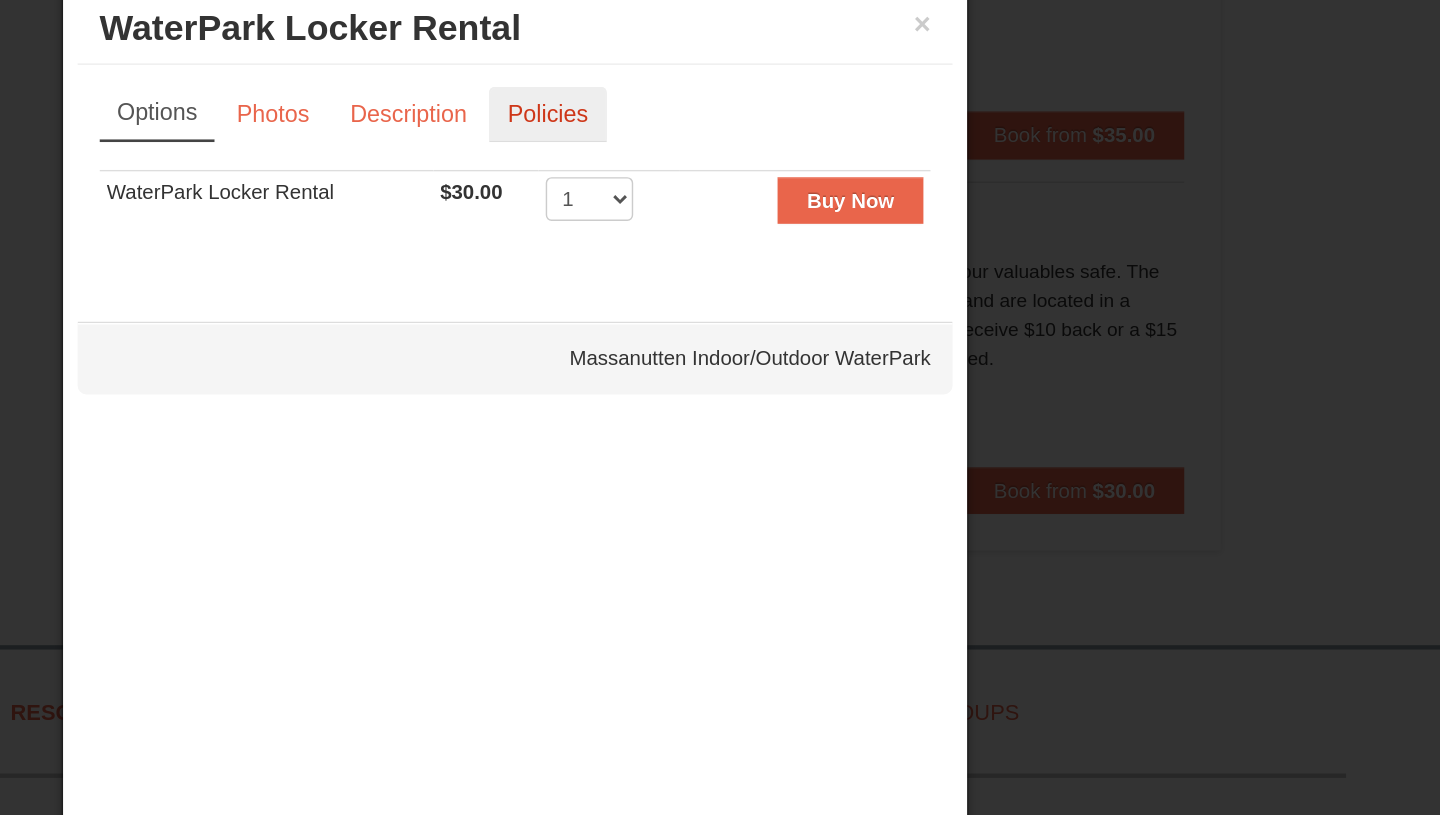click on "Policies" at bounding box center [742, 176] 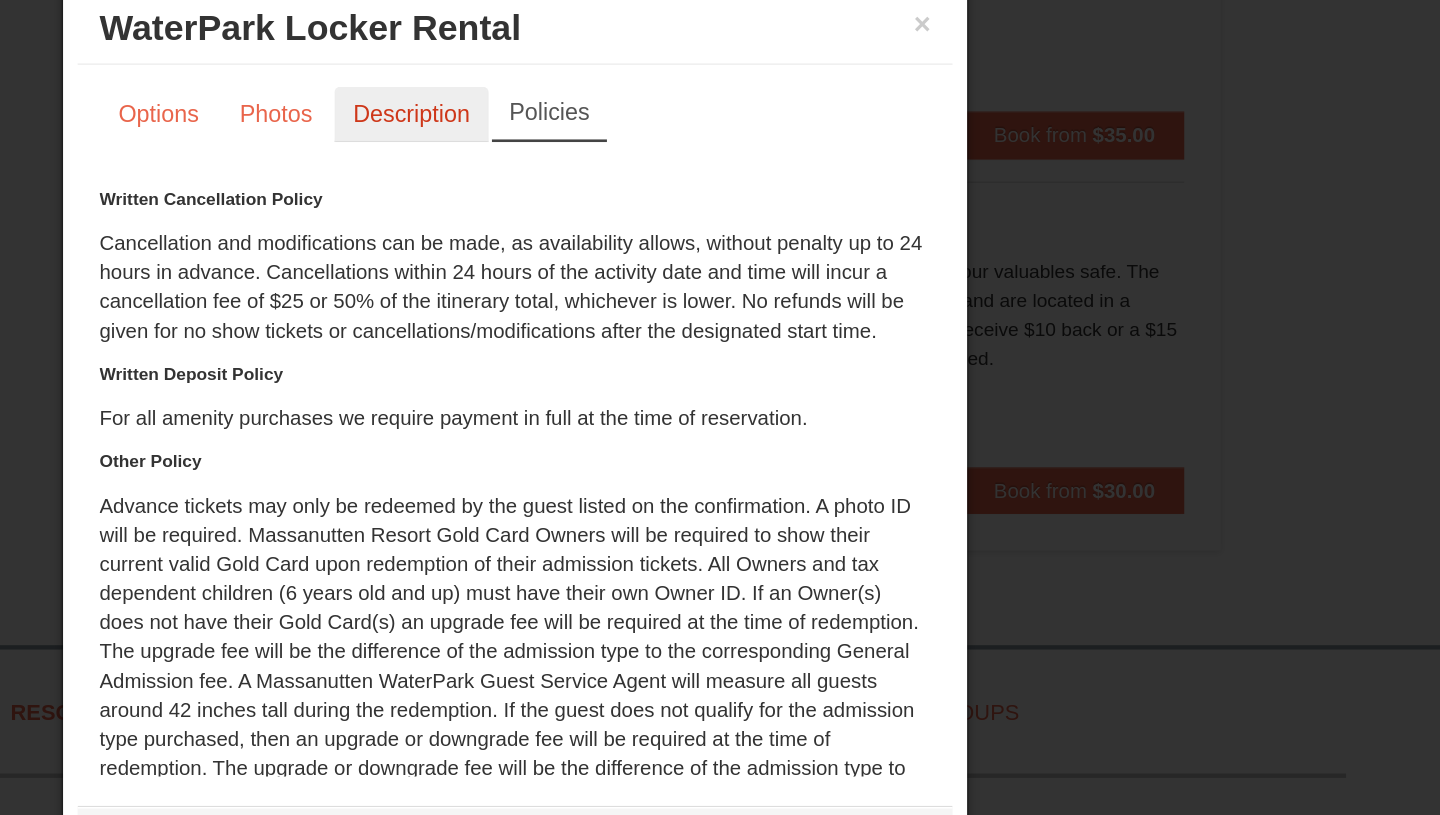click on "Description" at bounding box center (649, 176) 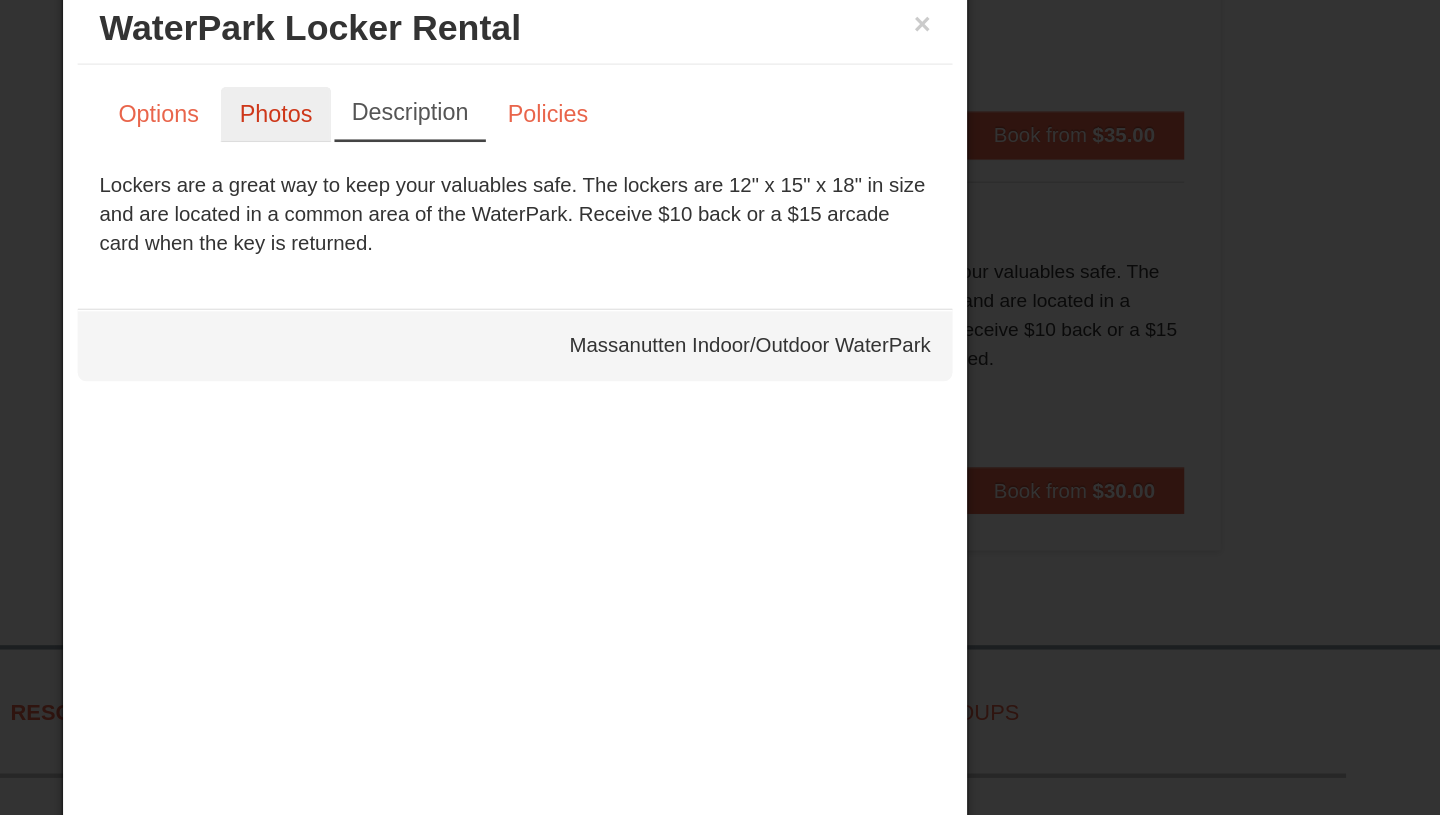 click on "Photos" at bounding box center [556, 176] 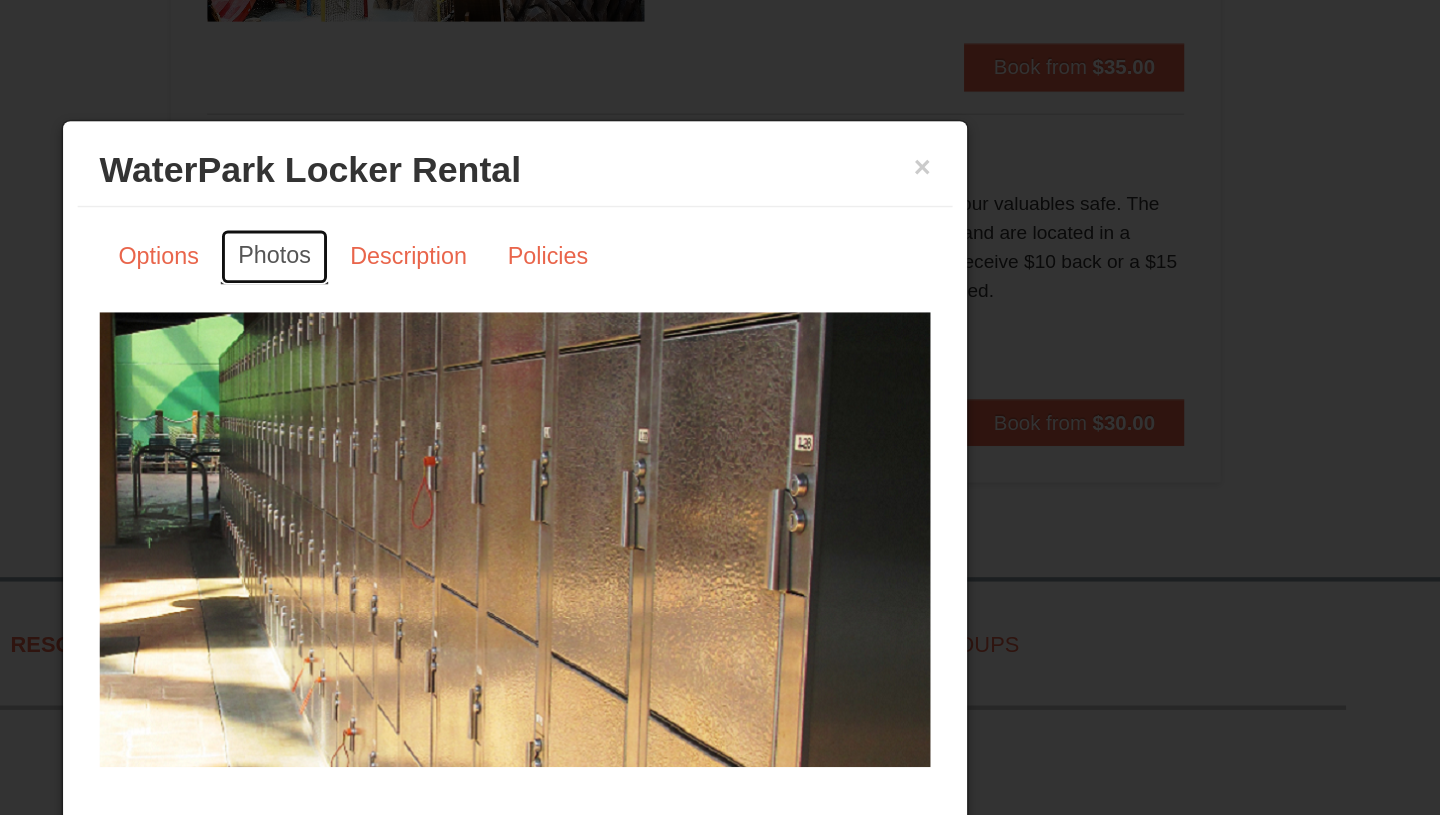 scroll, scrollTop: 1774, scrollLeft: 0, axis: vertical 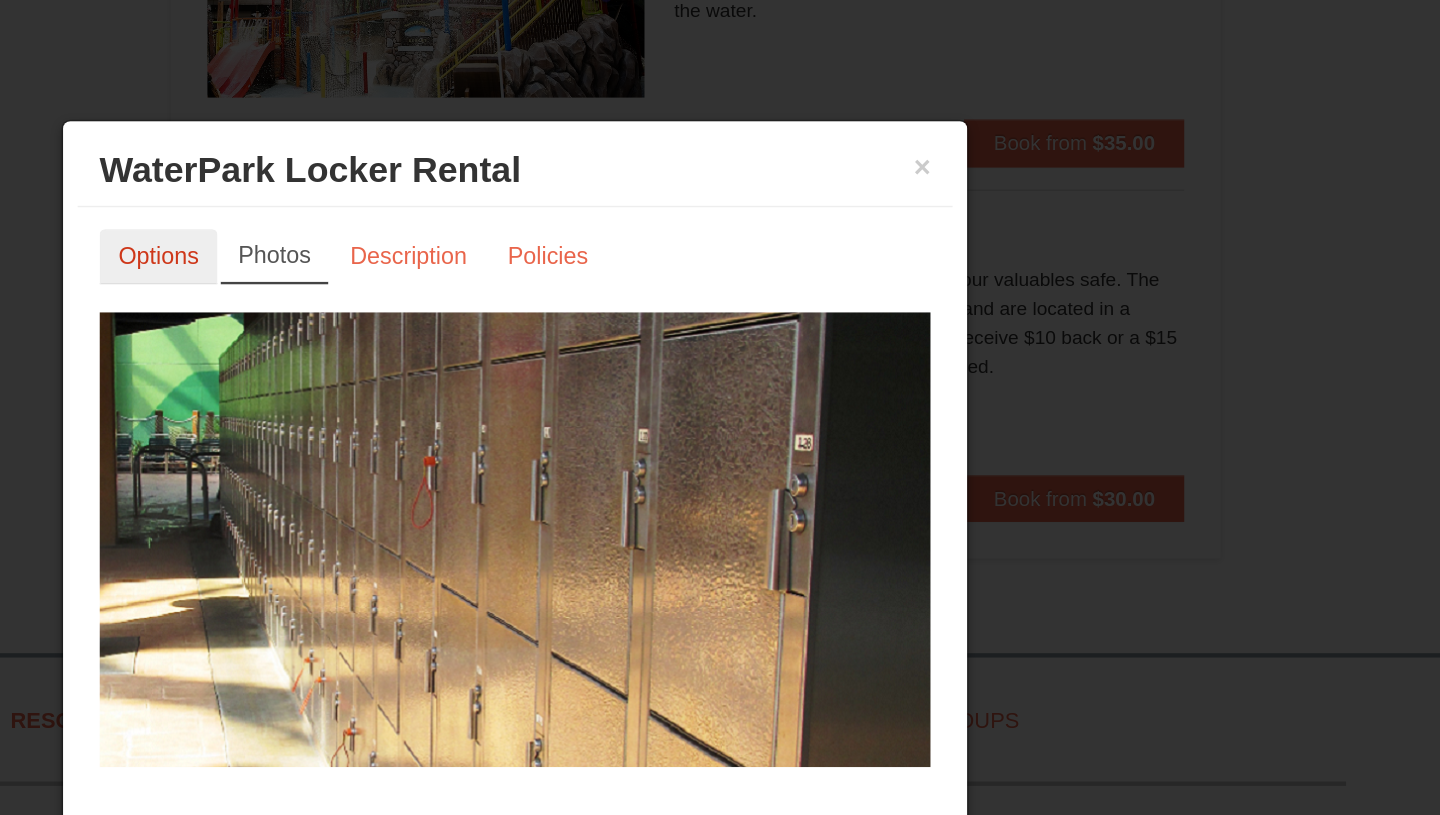 click on "Options" at bounding box center [475, 176] 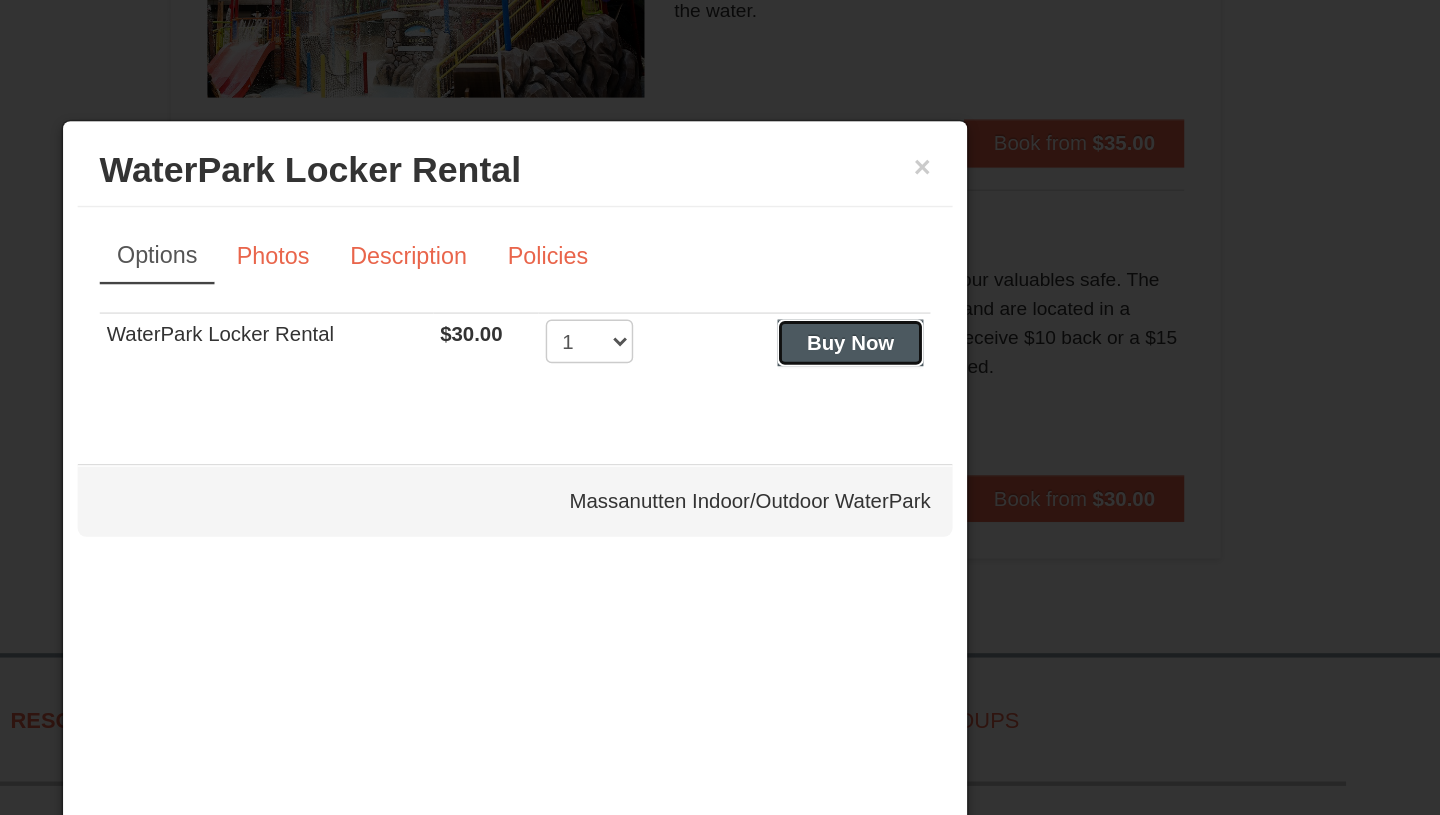 click on "Buy Now" at bounding box center [950, 235] 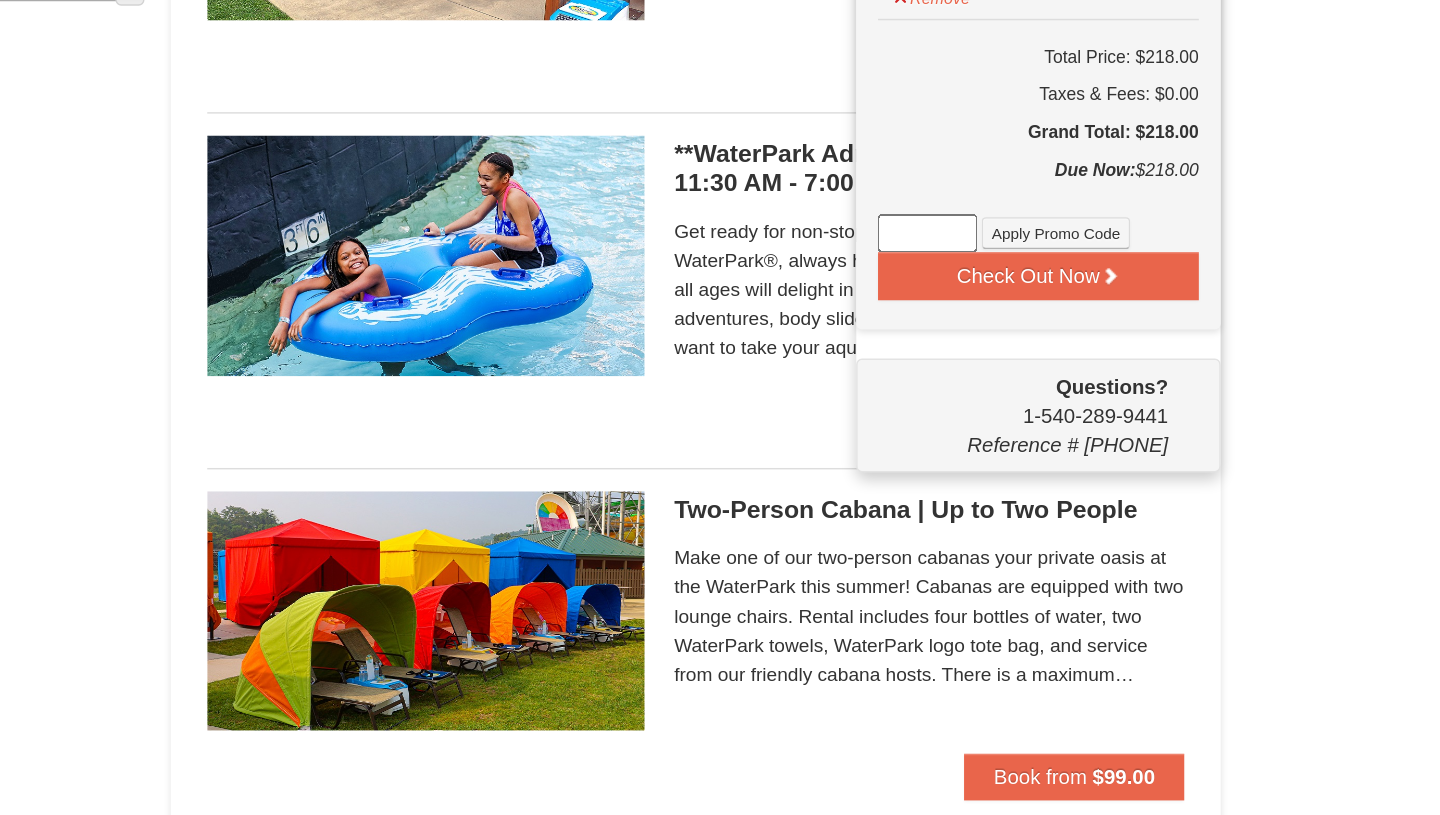 scroll, scrollTop: 600, scrollLeft: 0, axis: vertical 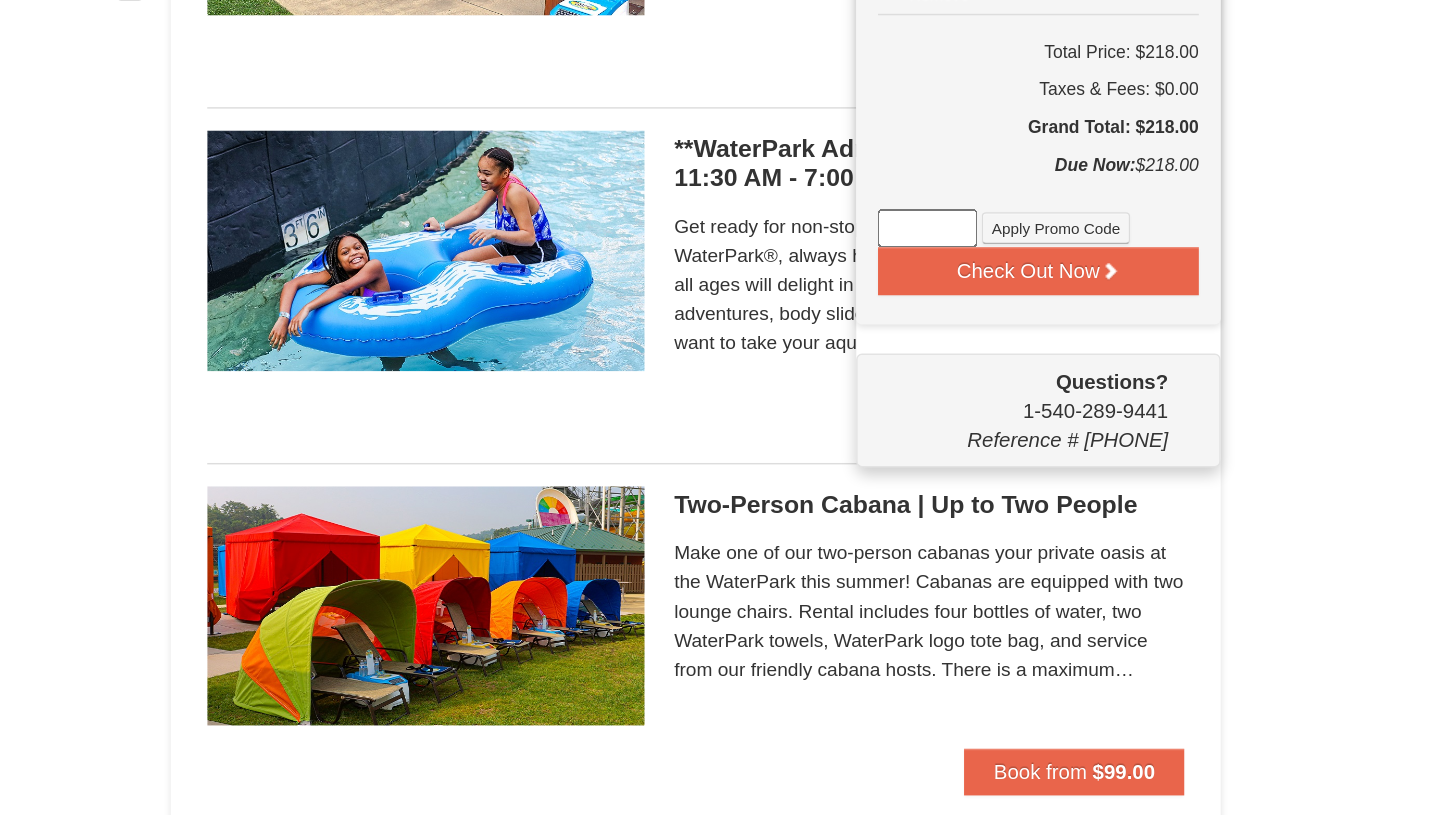 click at bounding box center (1003, 413) 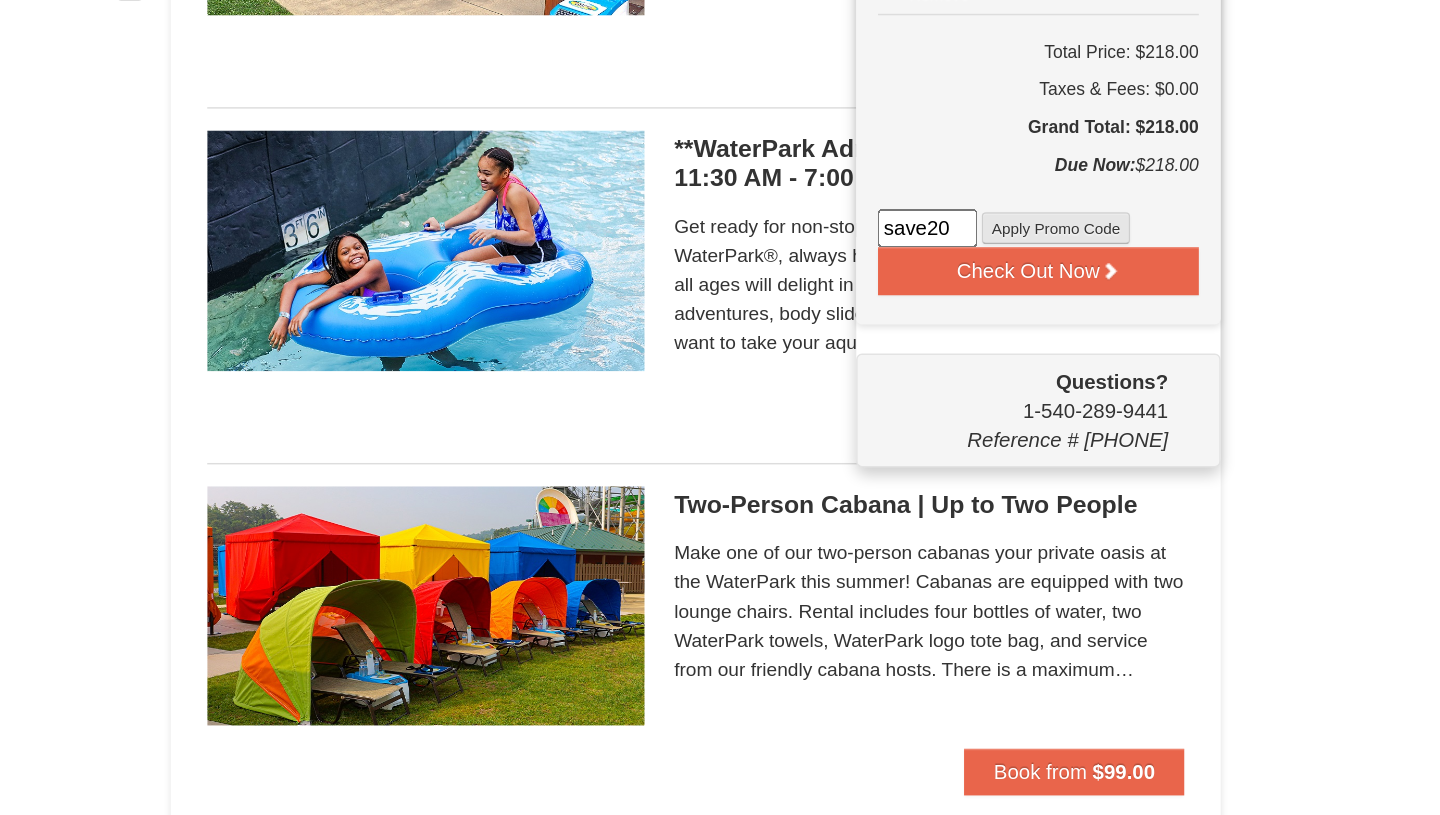 type on "save20" 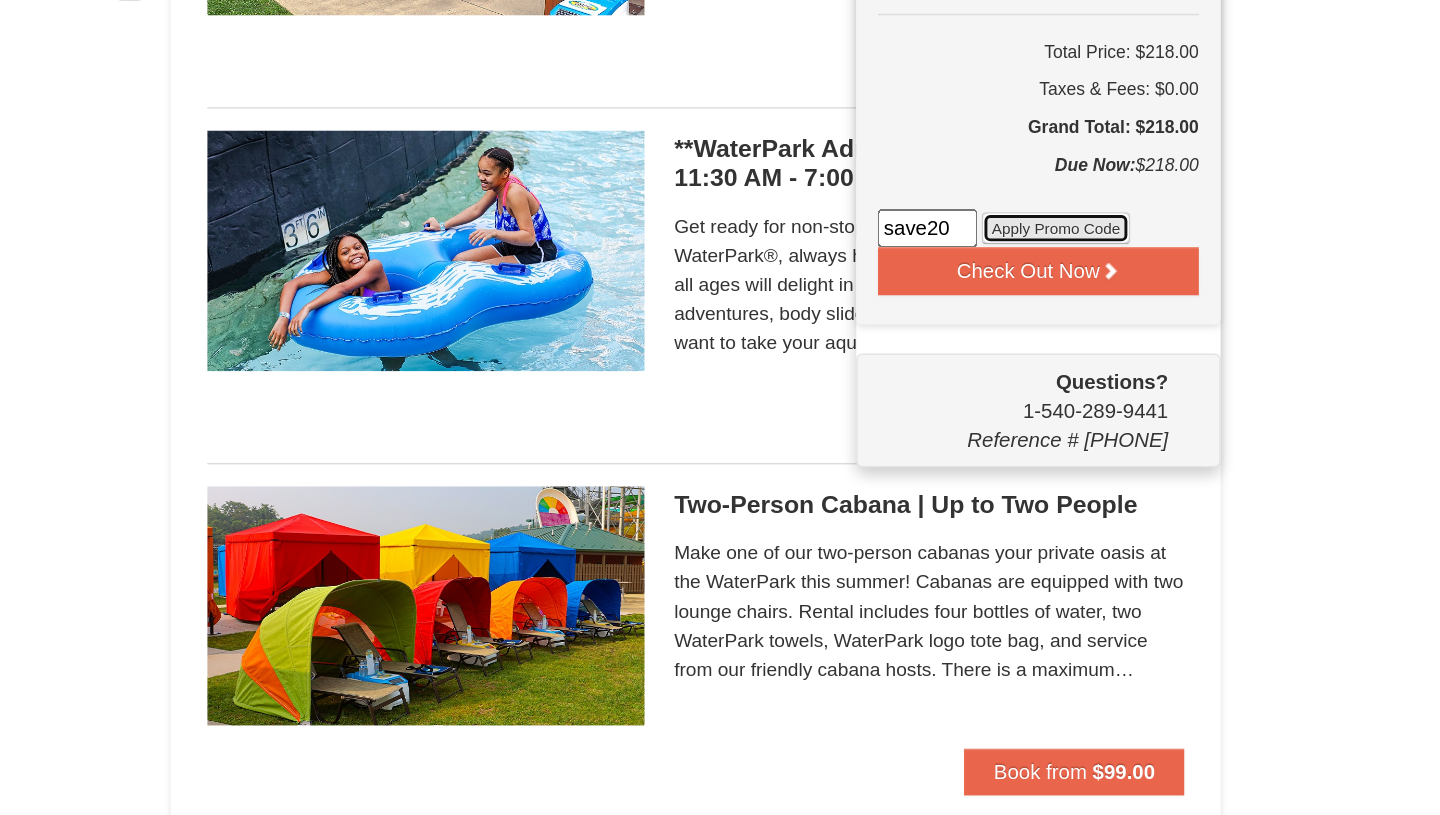 click on "Apply Promo Code" at bounding box center (1091, 413) 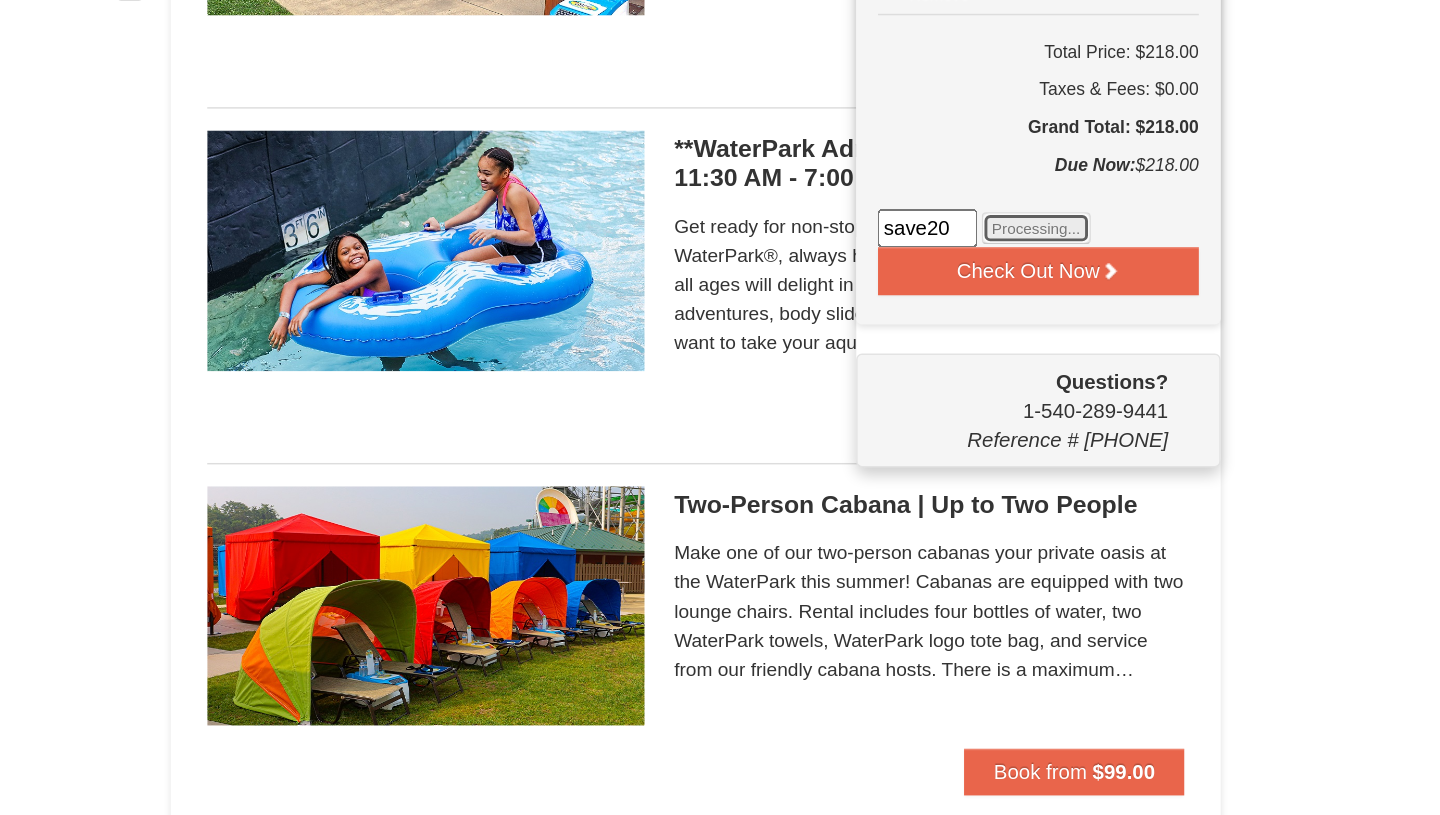 click on "Processing..." at bounding box center [1077, 413] 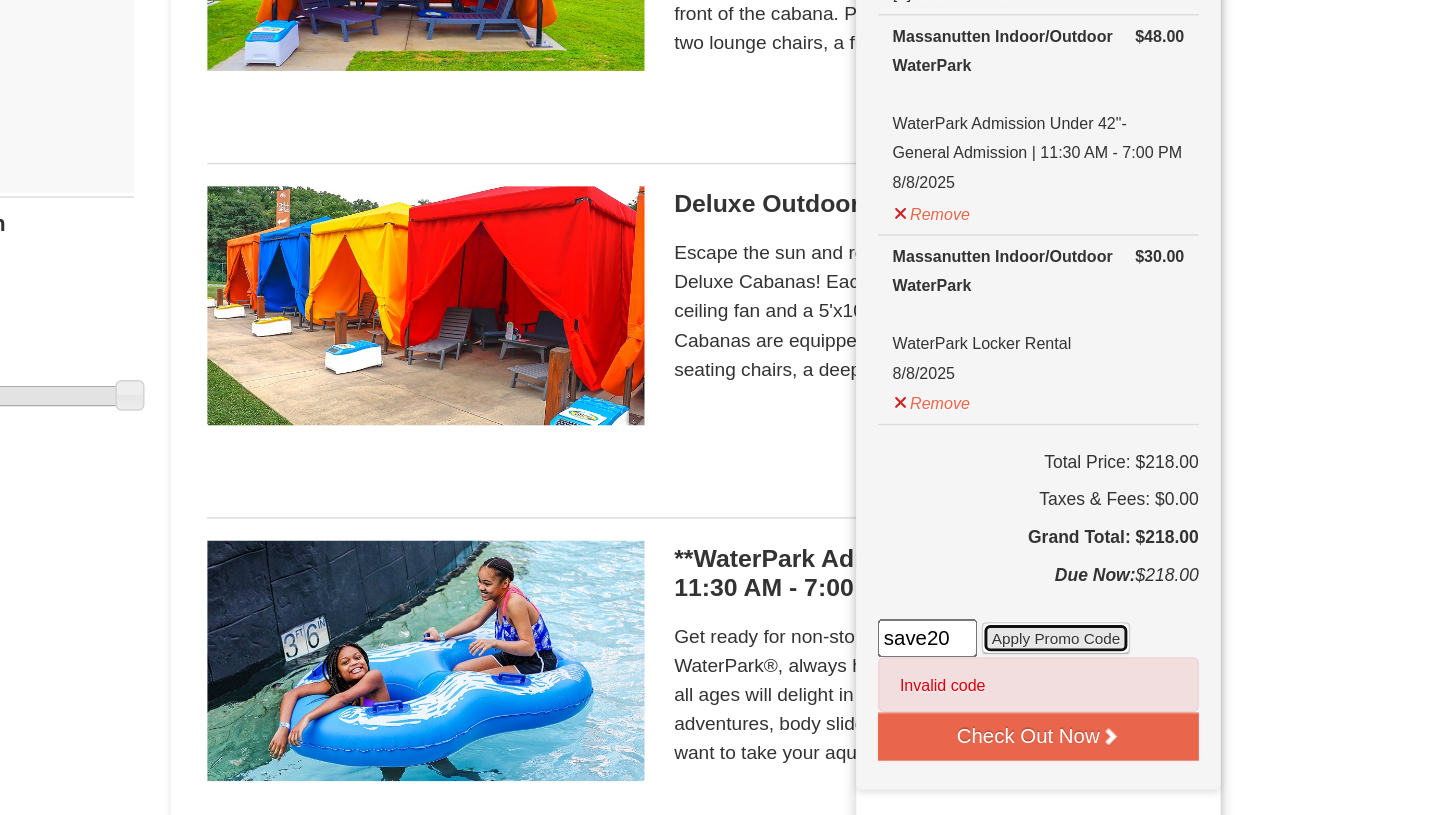 scroll, scrollTop: 0, scrollLeft: 0, axis: both 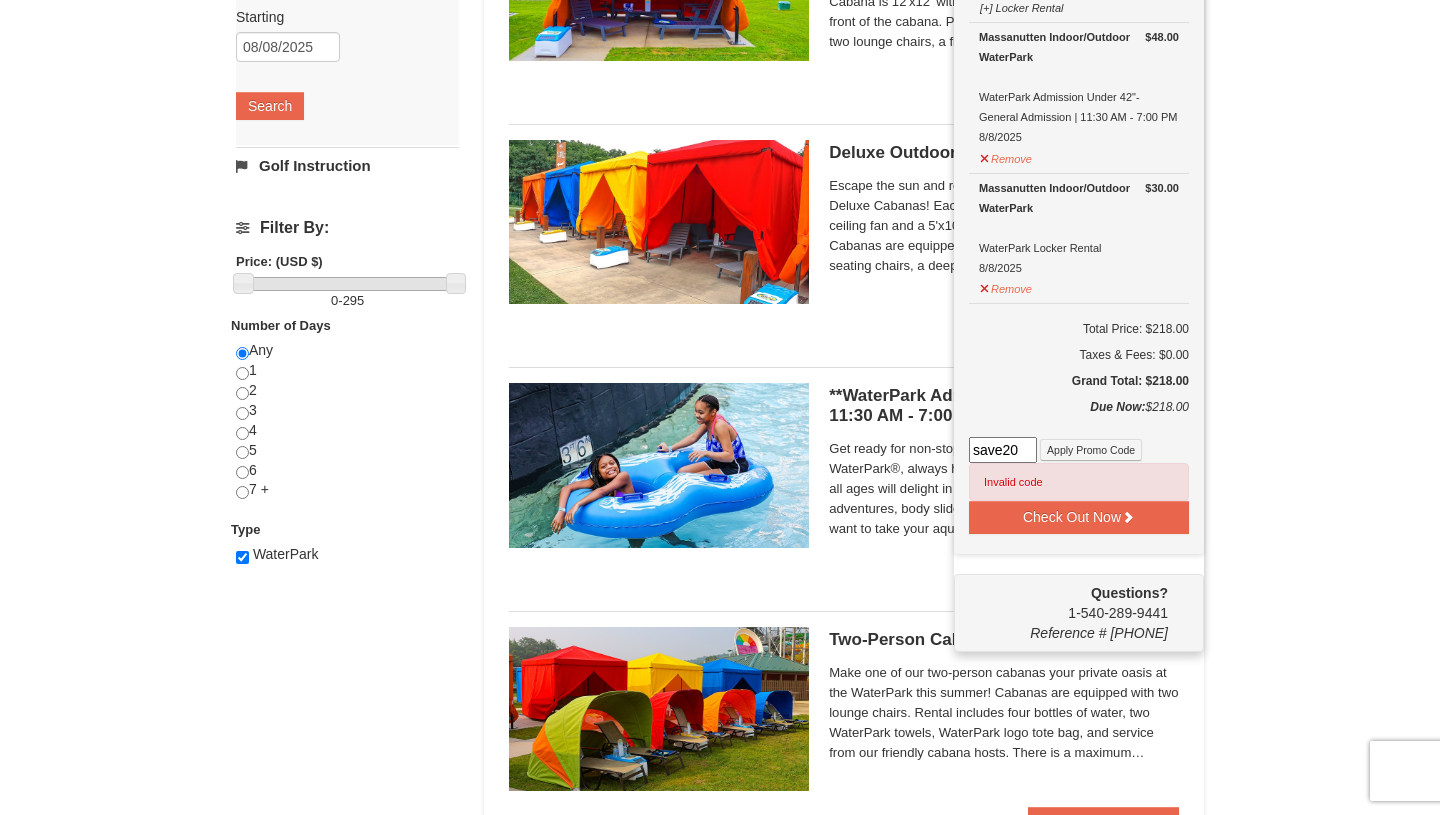 click on "save20" at bounding box center [1003, 450] 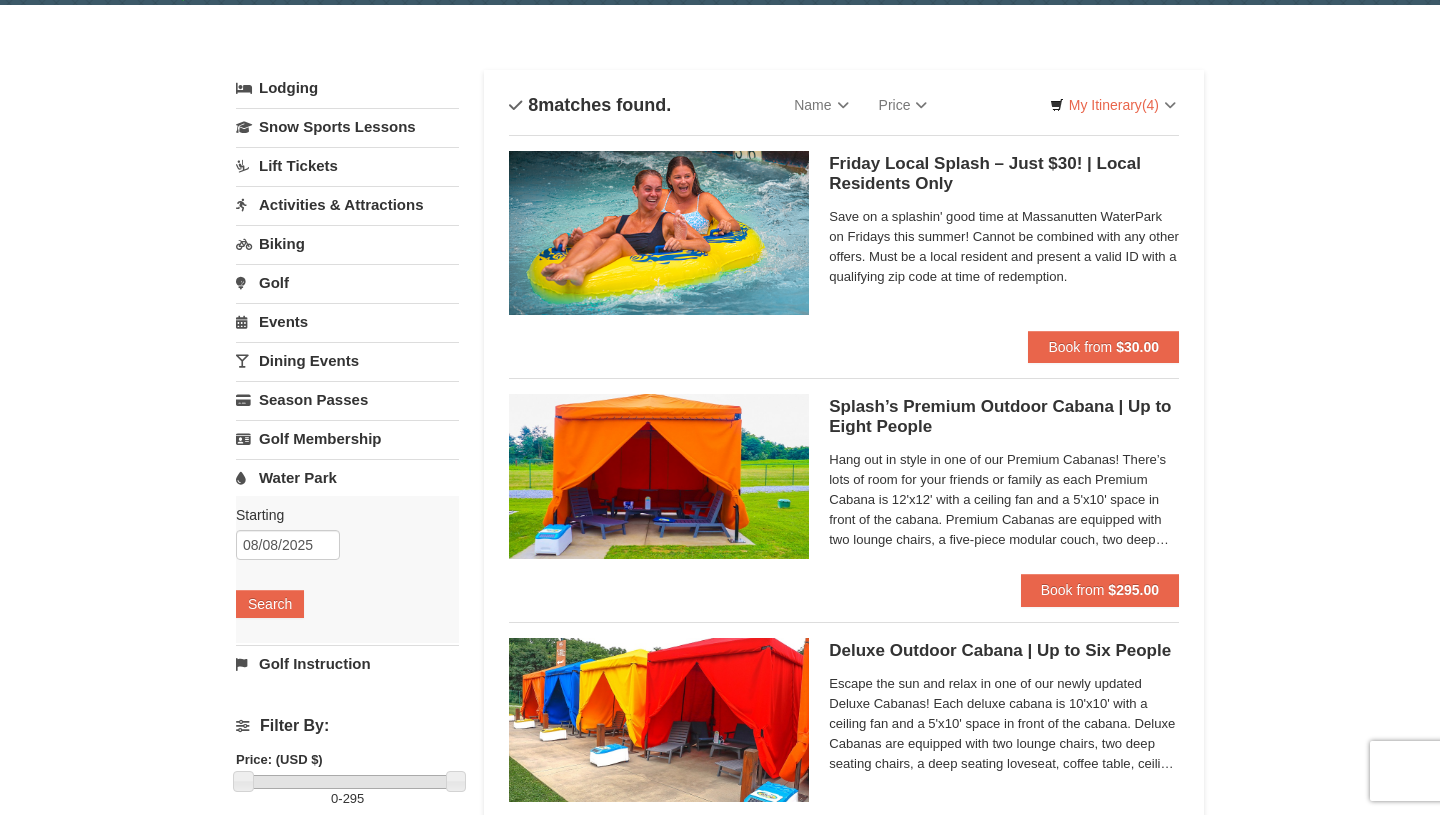 scroll, scrollTop: 0, scrollLeft: 0, axis: both 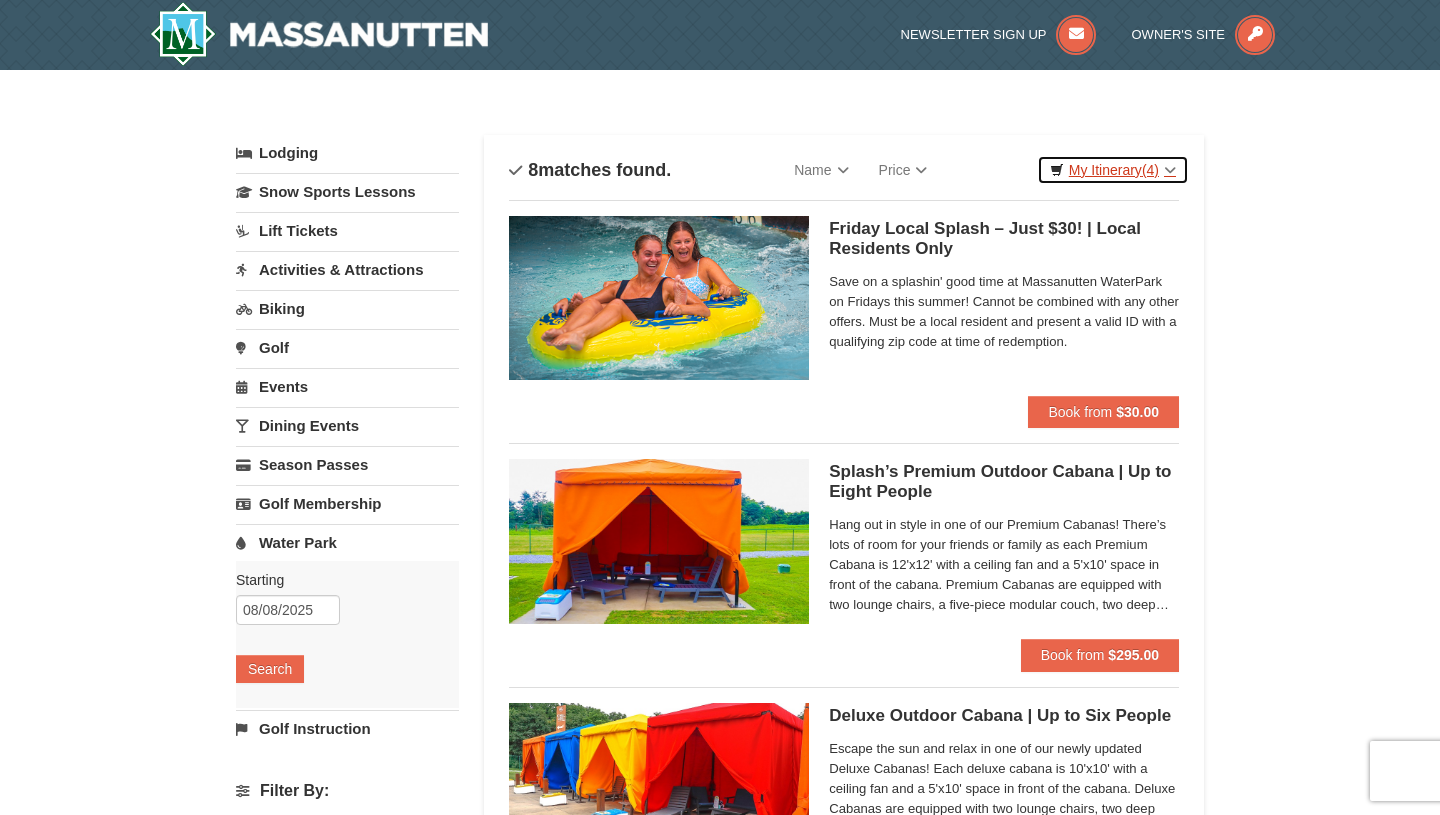 click on "(4)" at bounding box center [1150, 170] 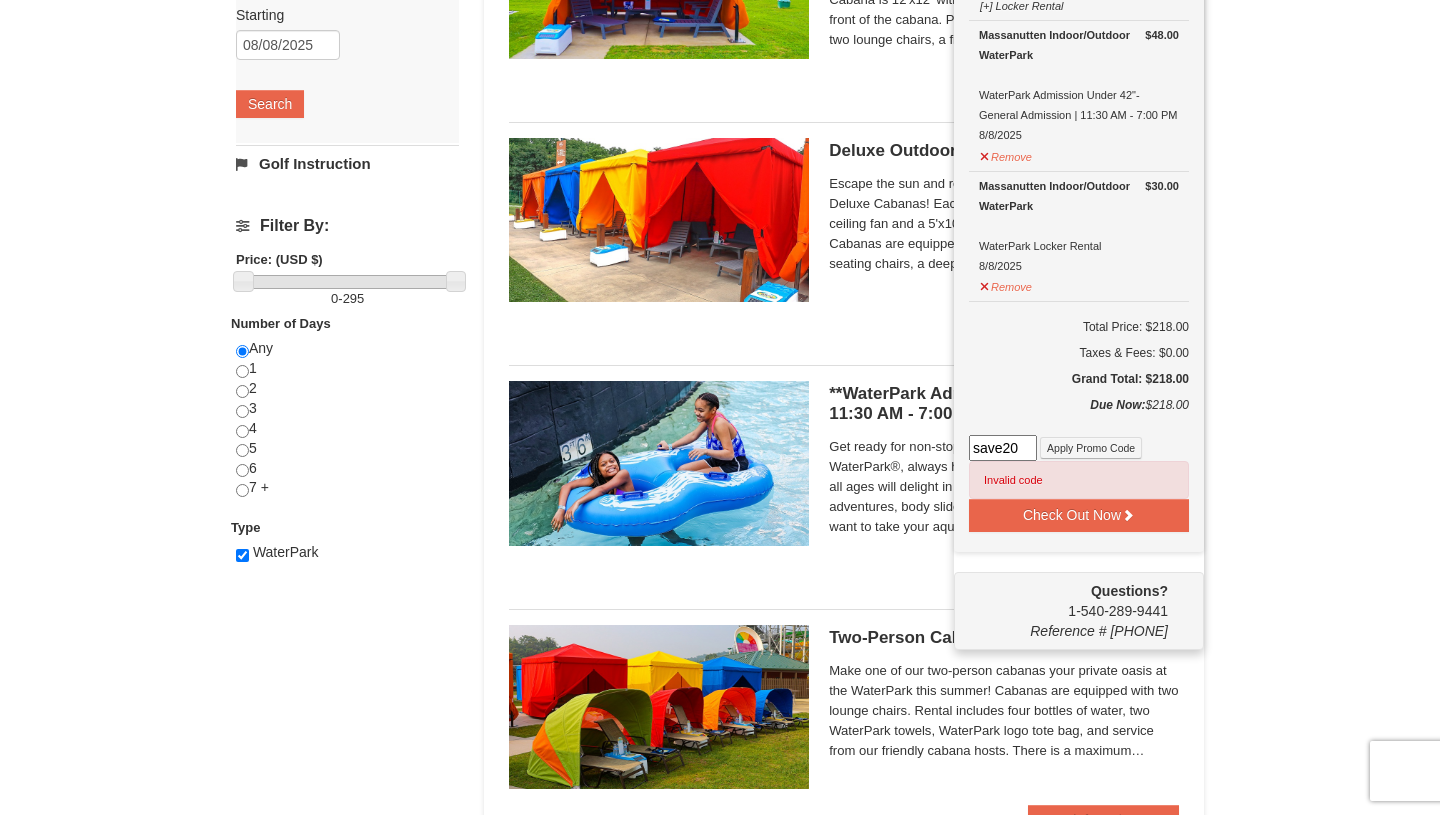 scroll, scrollTop: 568, scrollLeft: 0, axis: vertical 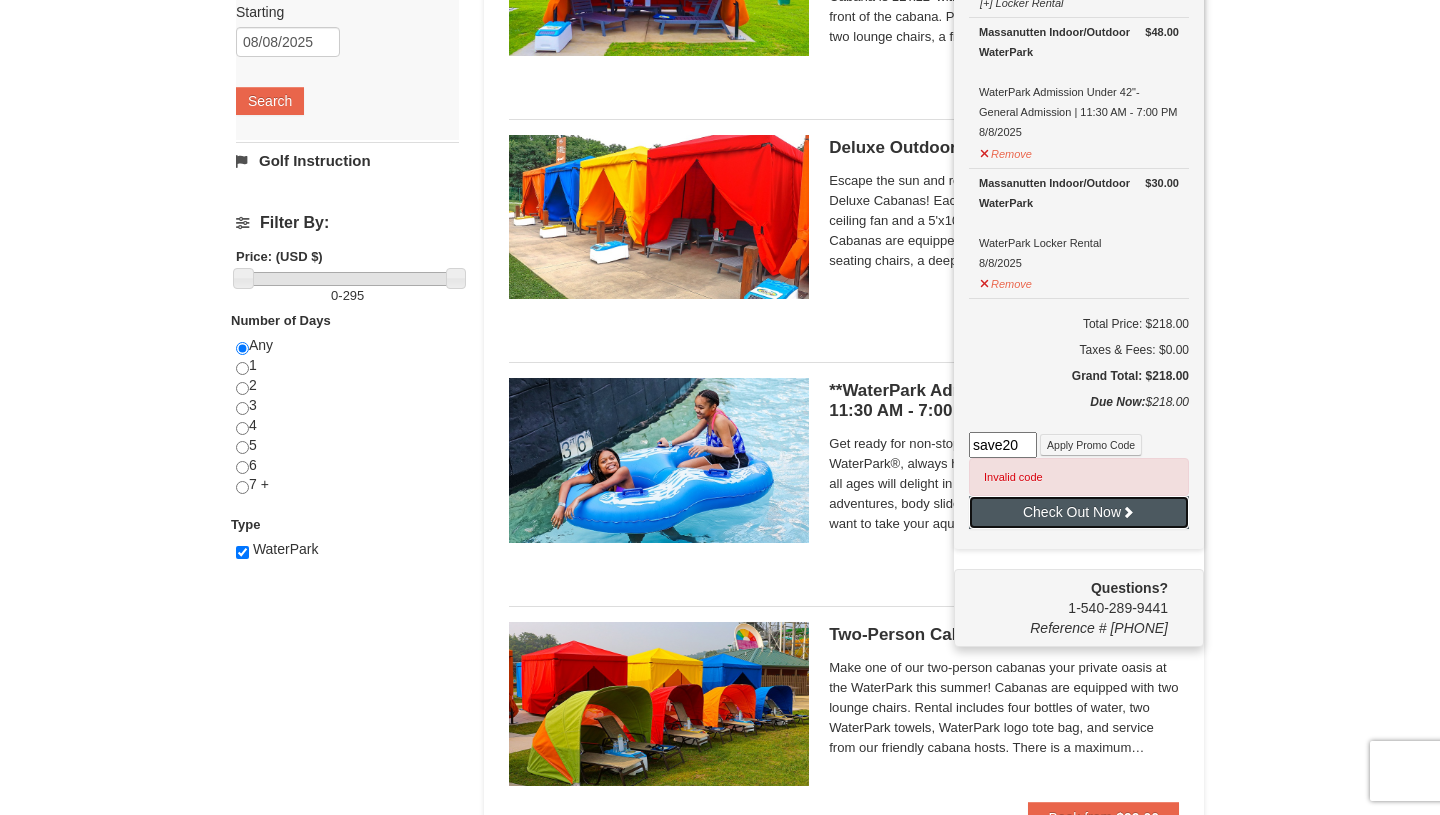 click on "Check Out Now" at bounding box center (1079, 512) 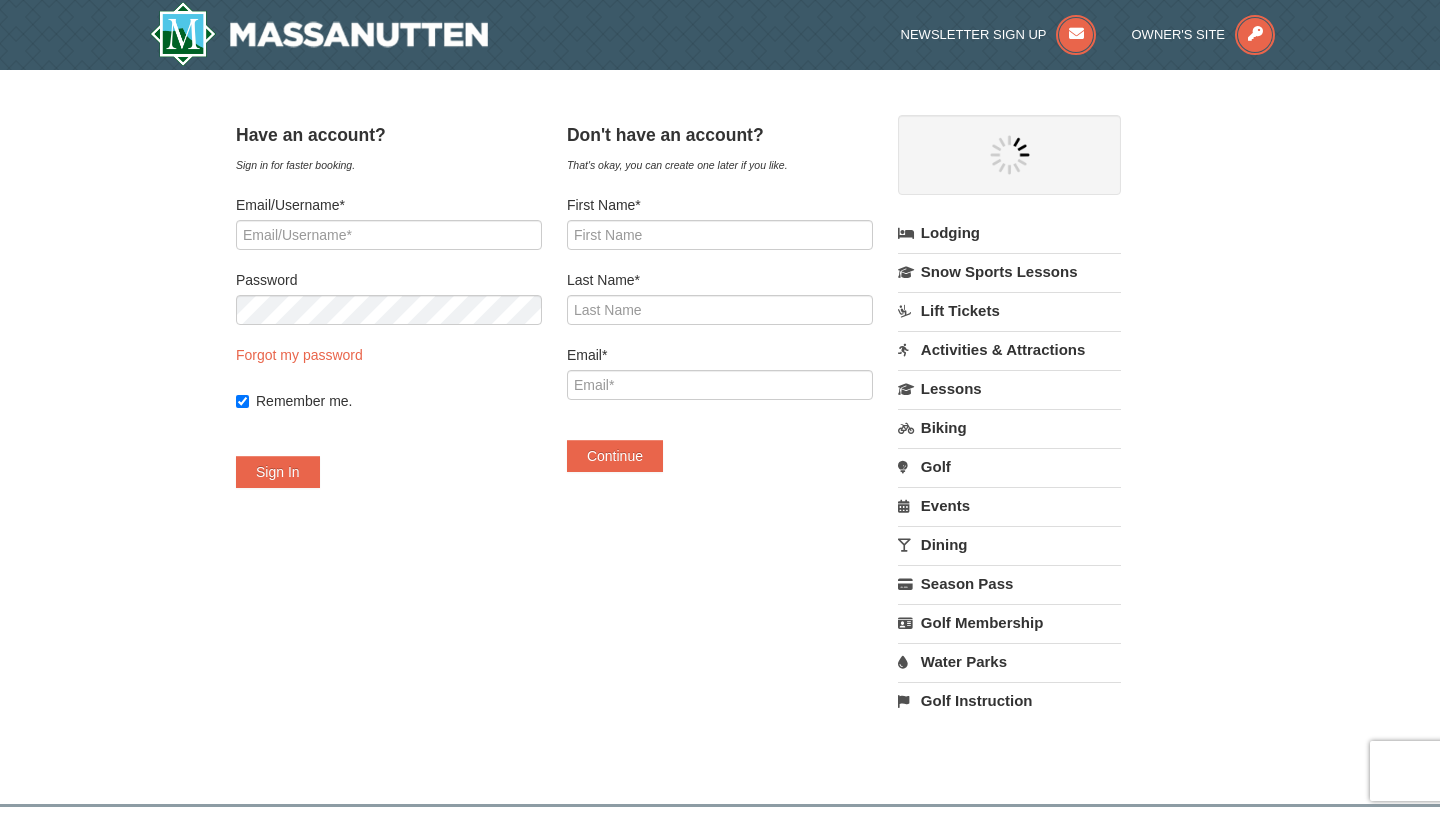 scroll, scrollTop: 0, scrollLeft: 0, axis: both 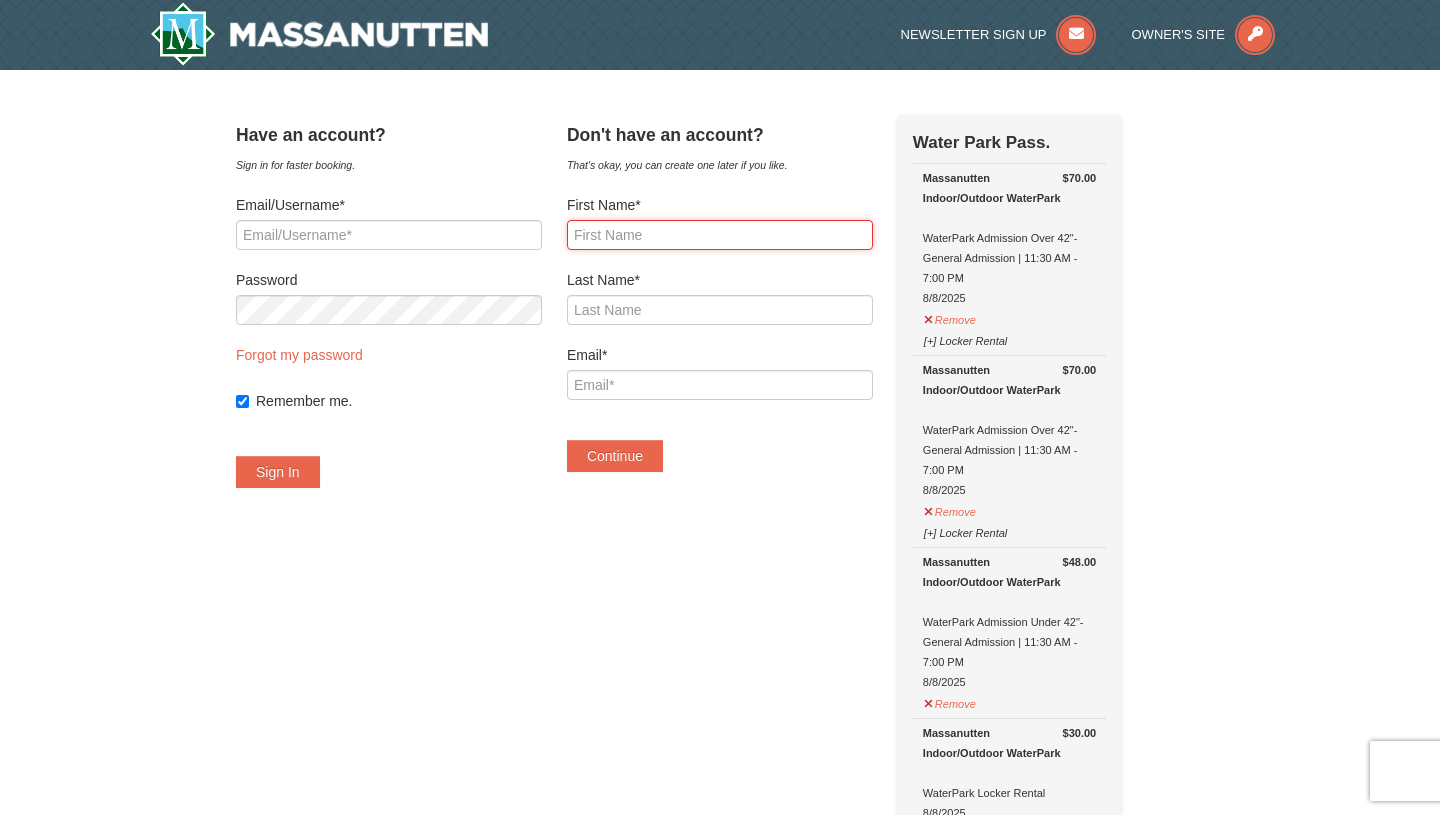 click on "First Name*" at bounding box center (720, 235) 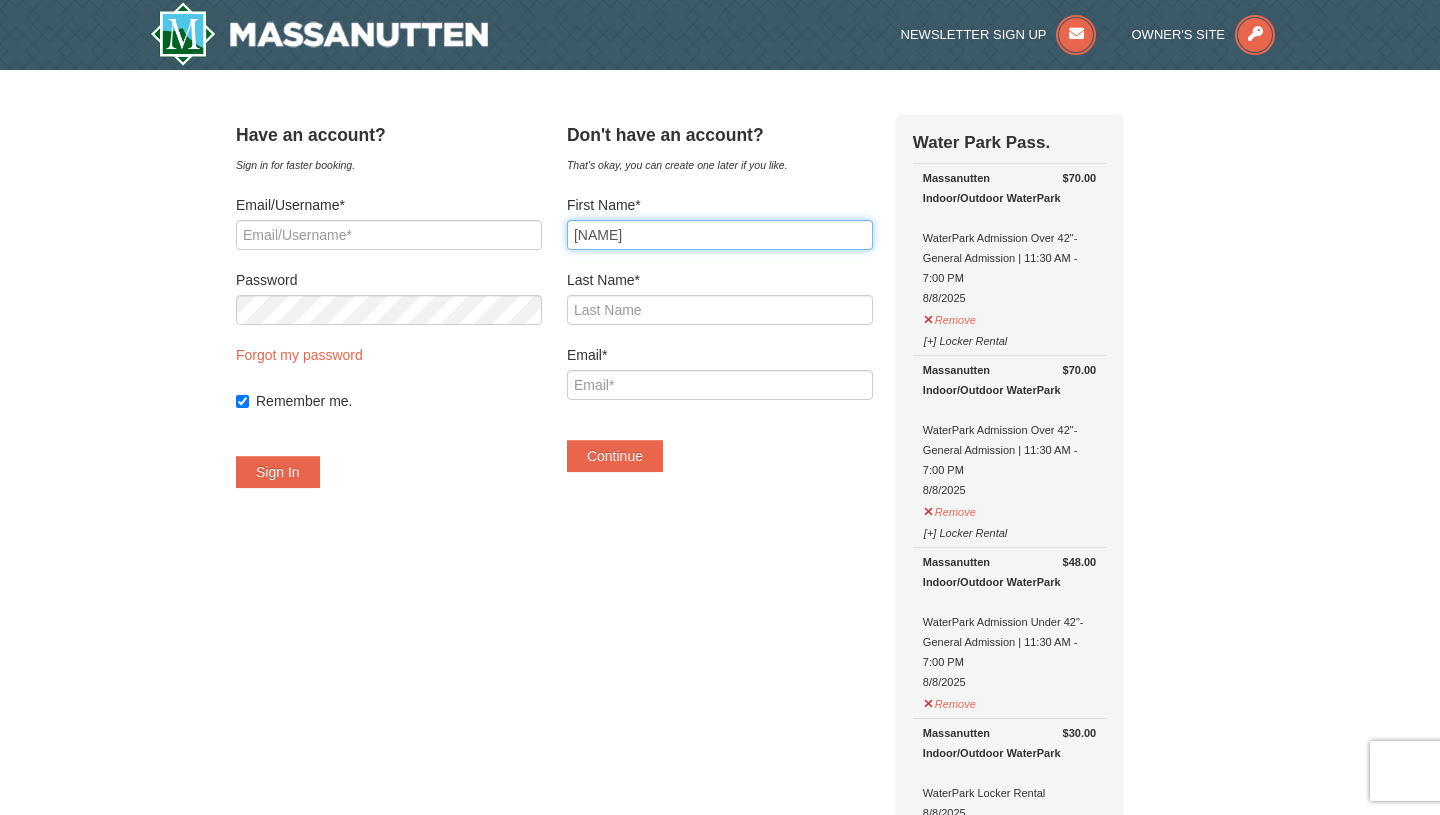 type on "Behzad" 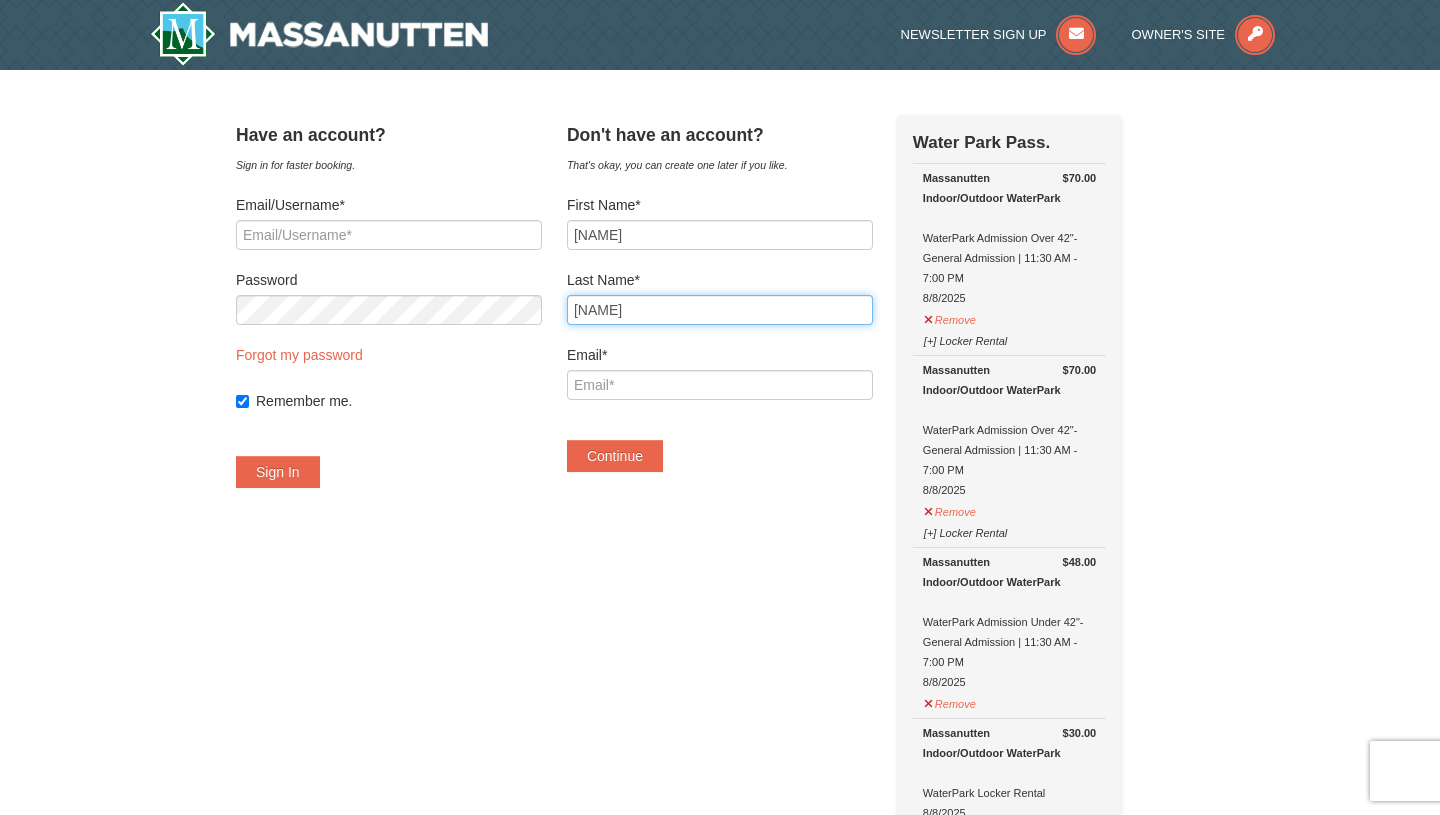 type on "Barzin" 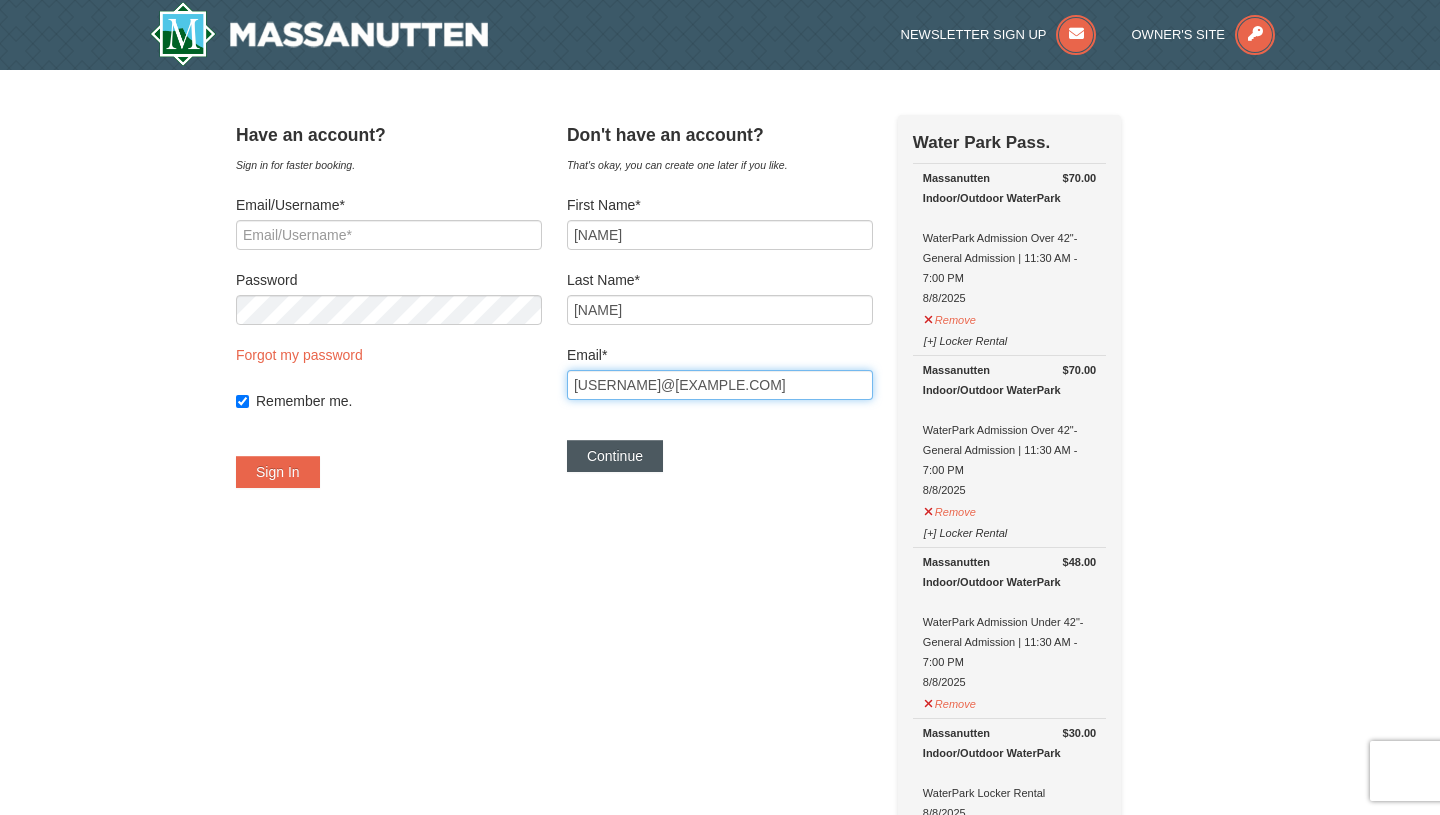 type on "behzad.barzin@gmail.com" 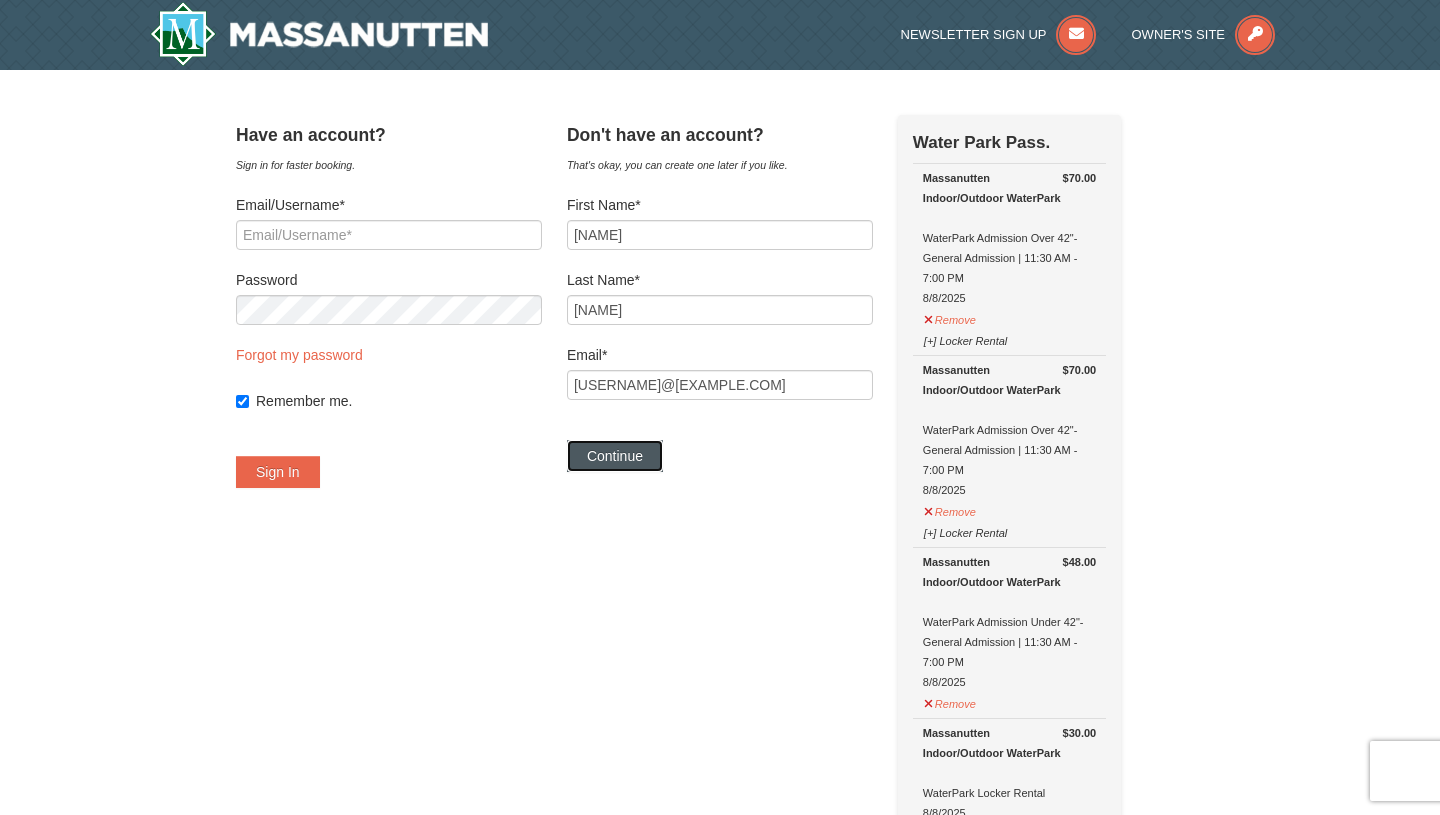 click on "Continue" at bounding box center [615, 456] 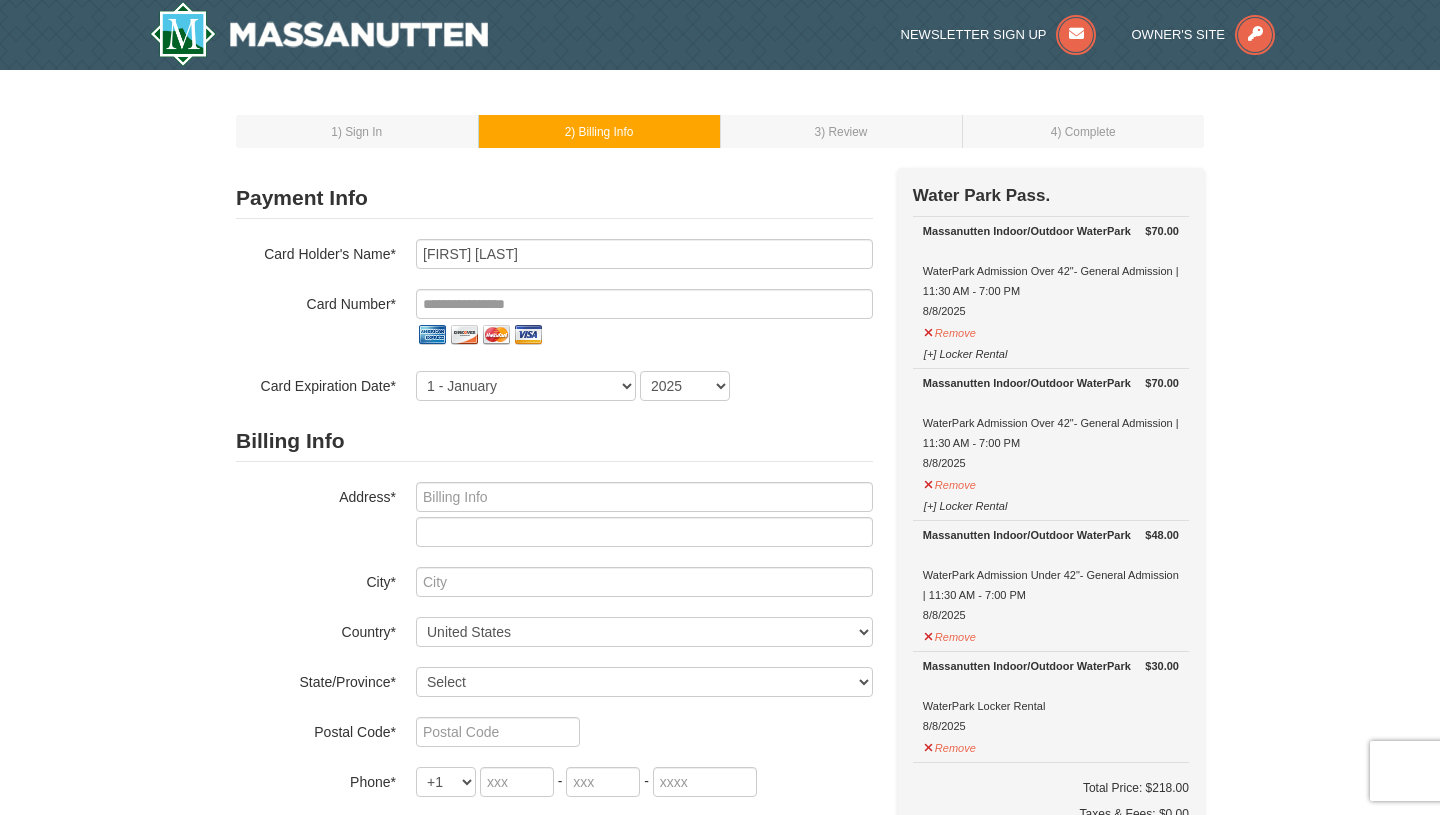 scroll, scrollTop: 0, scrollLeft: 0, axis: both 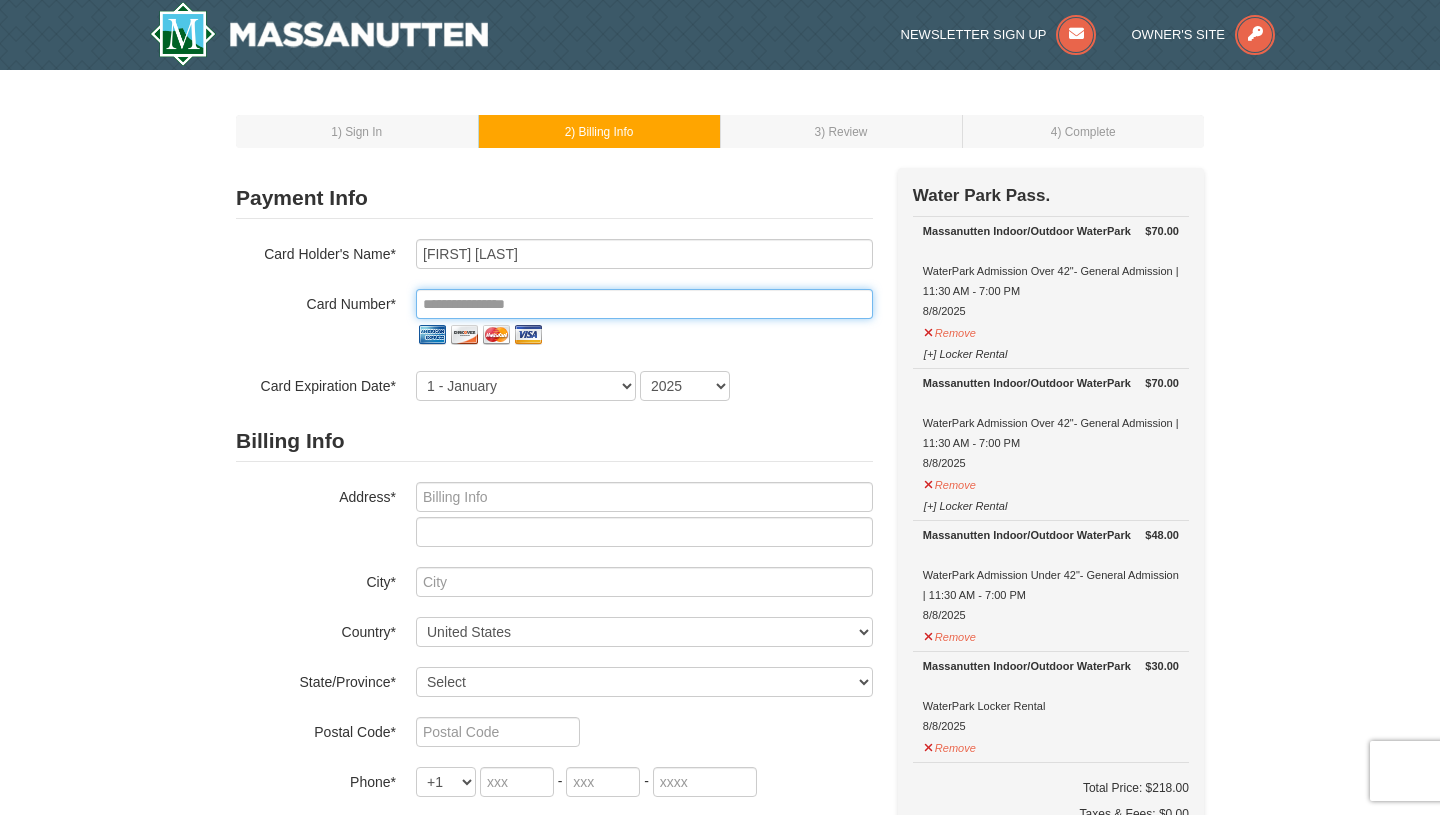 click at bounding box center (644, 304) 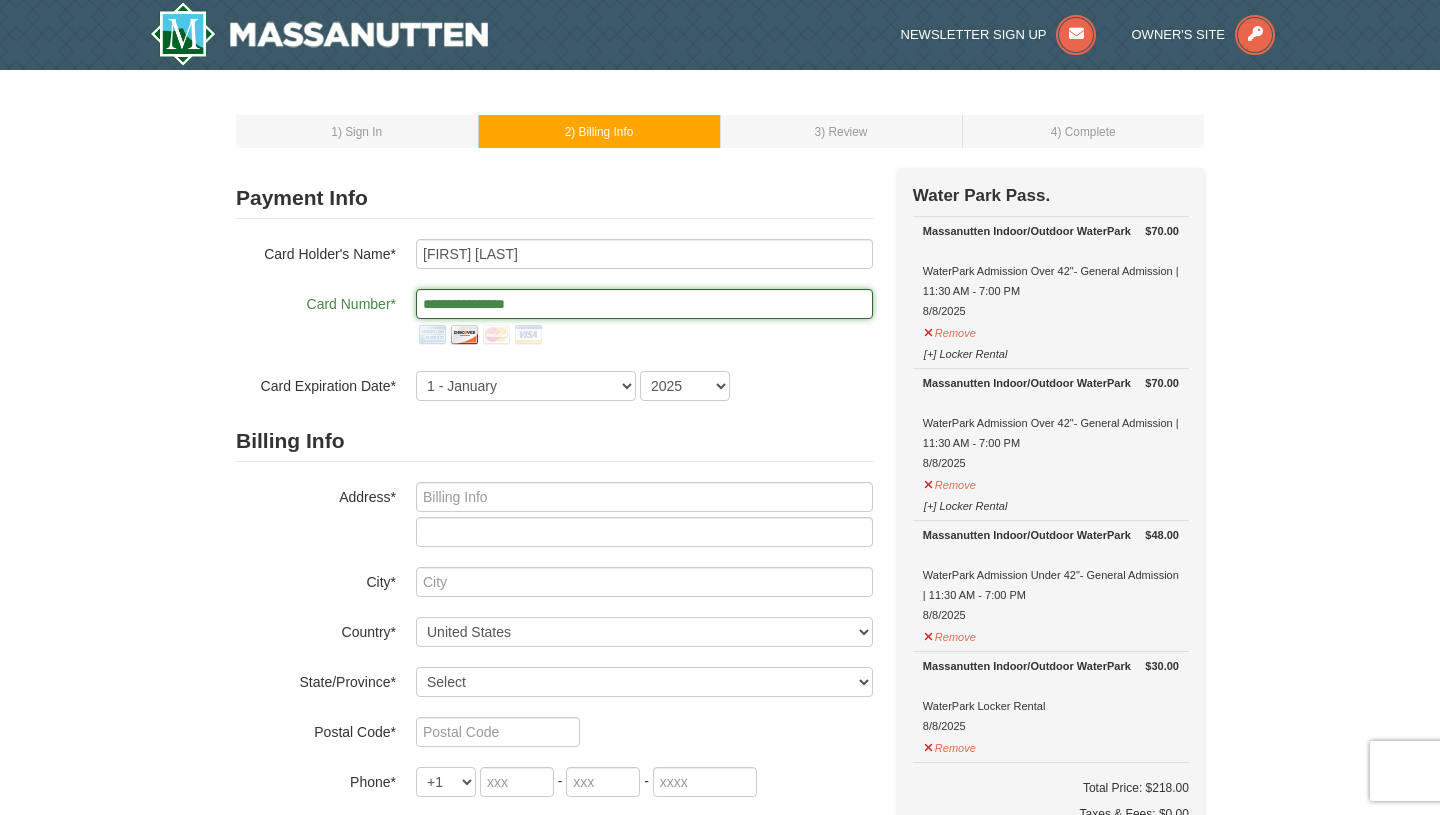 type on "**********" 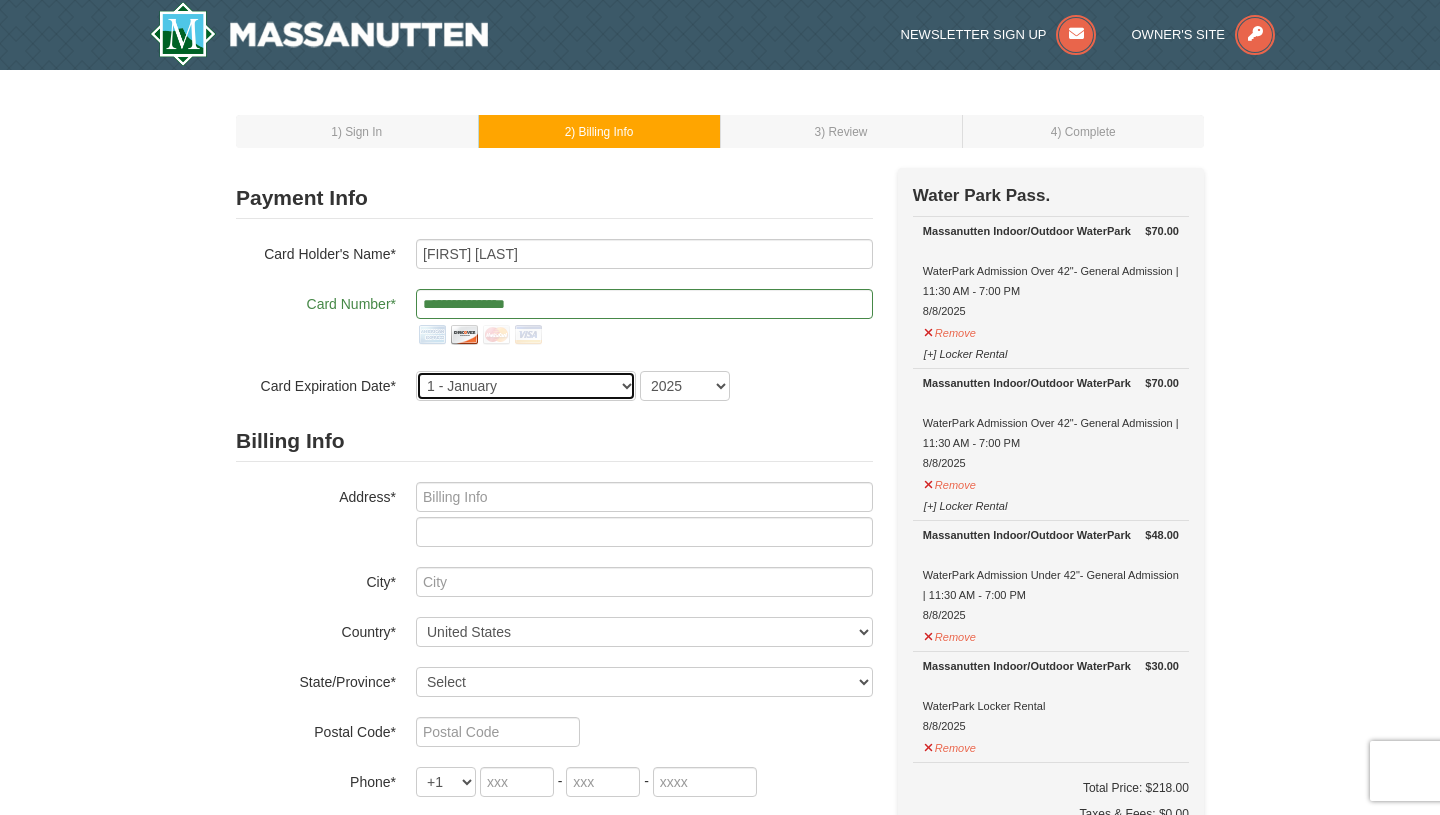 click on "1 - January 2 - February 3 - March 4 - April 5 - May 6 - June 7 - July 8 - August 9 - September 10 - October 11 - November 12 - December" at bounding box center [526, 386] 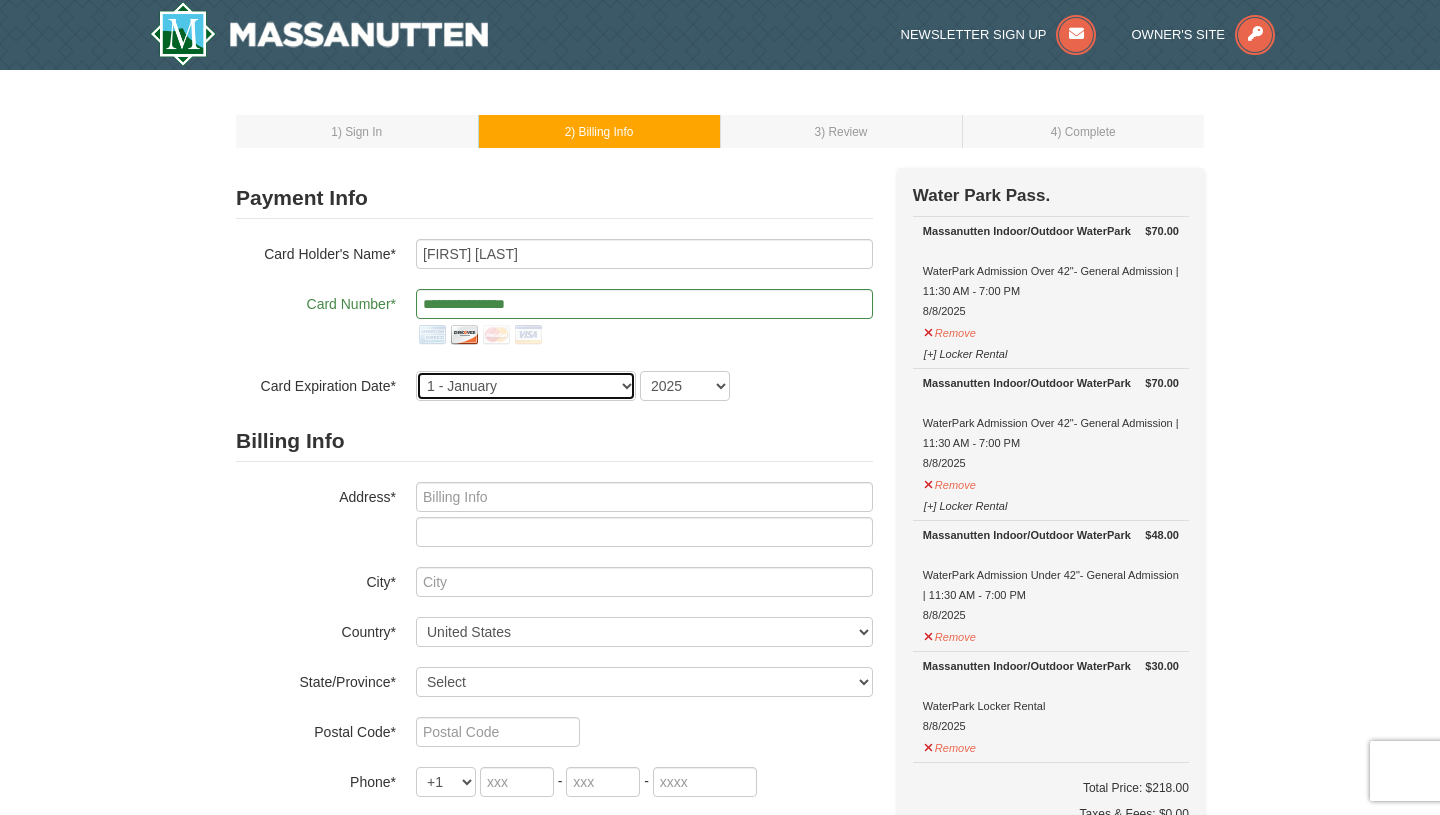 select on "4" 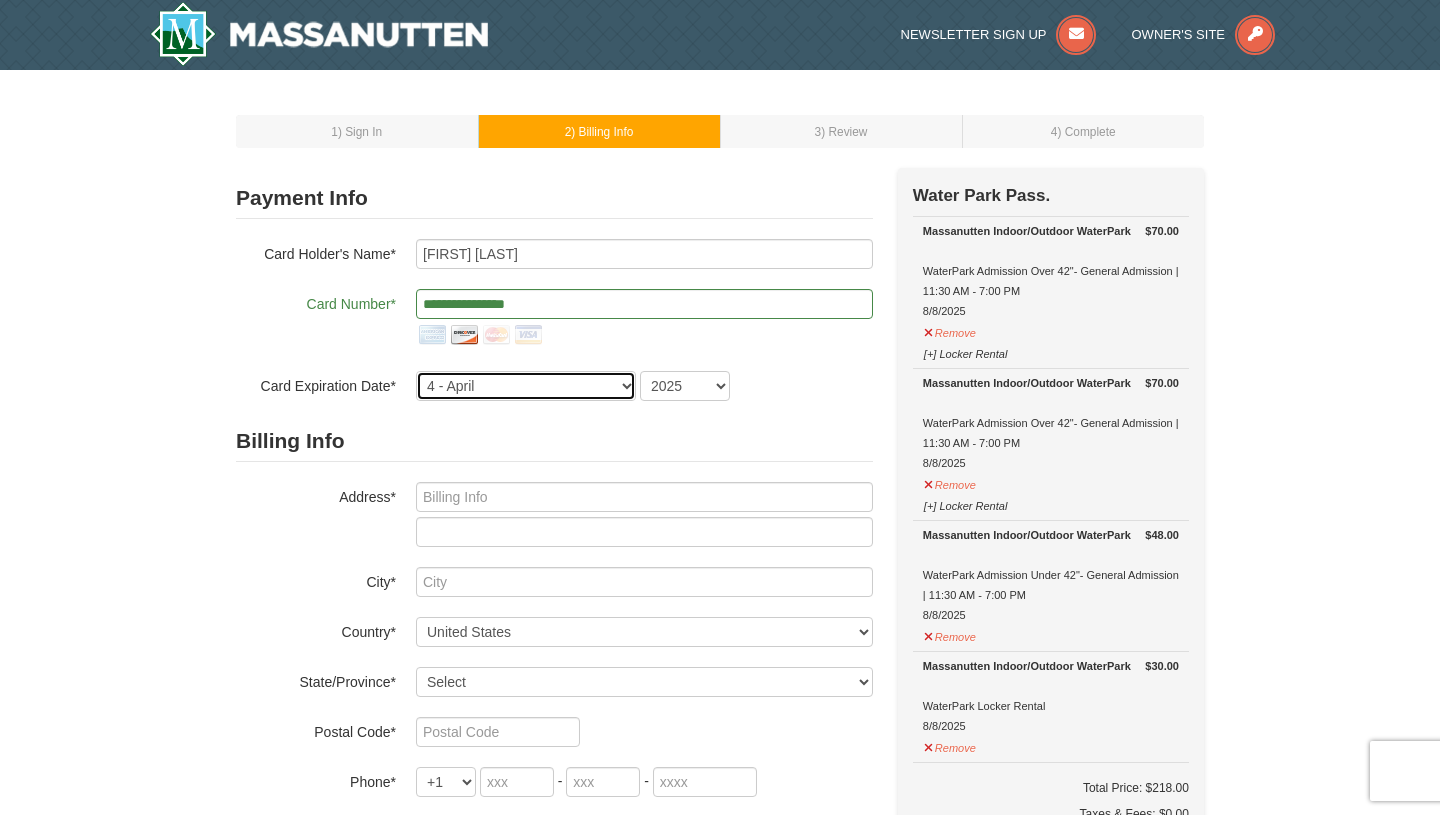 click on "4 - April" at bounding box center (0, 0) 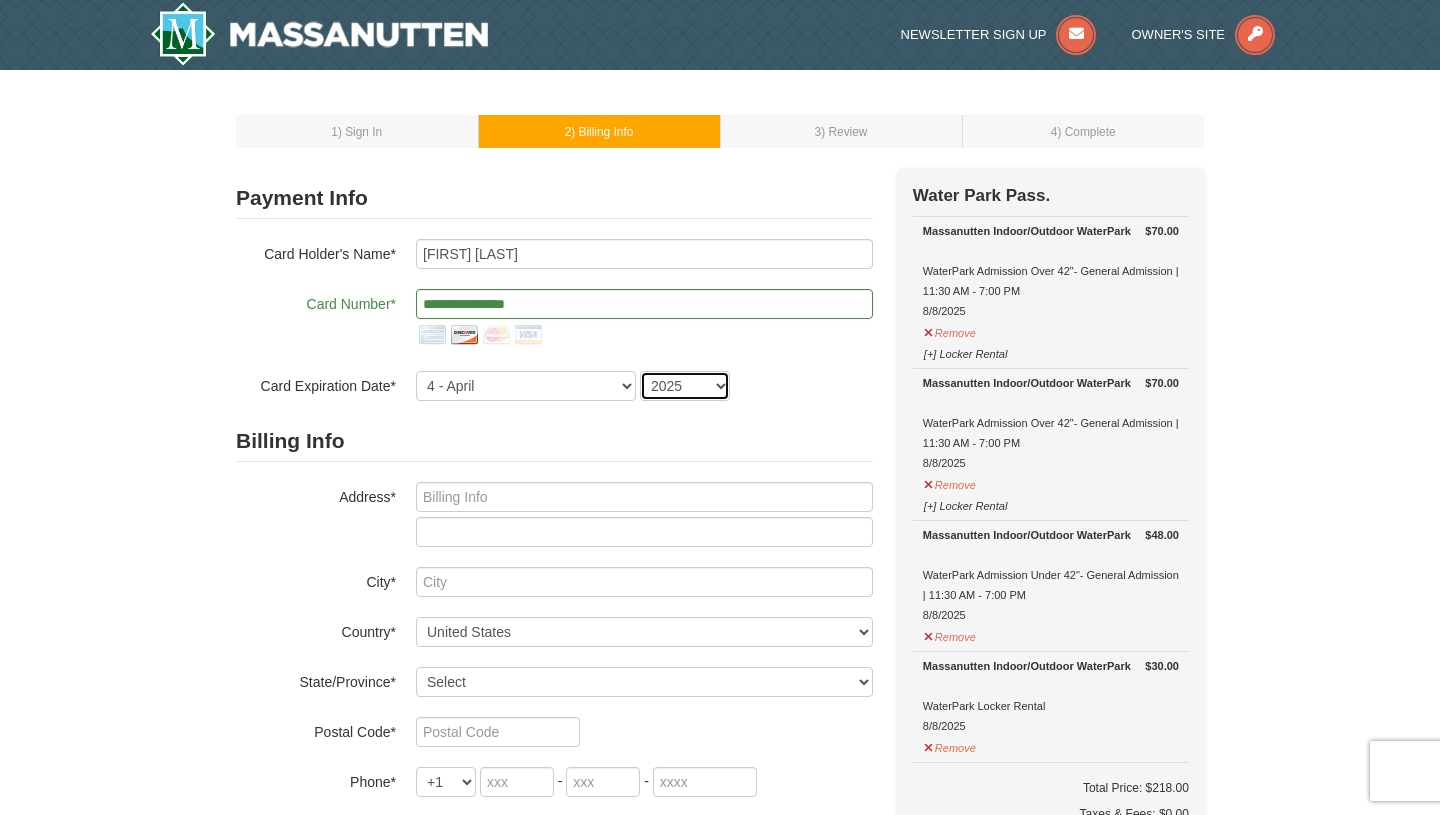 select on "2030" 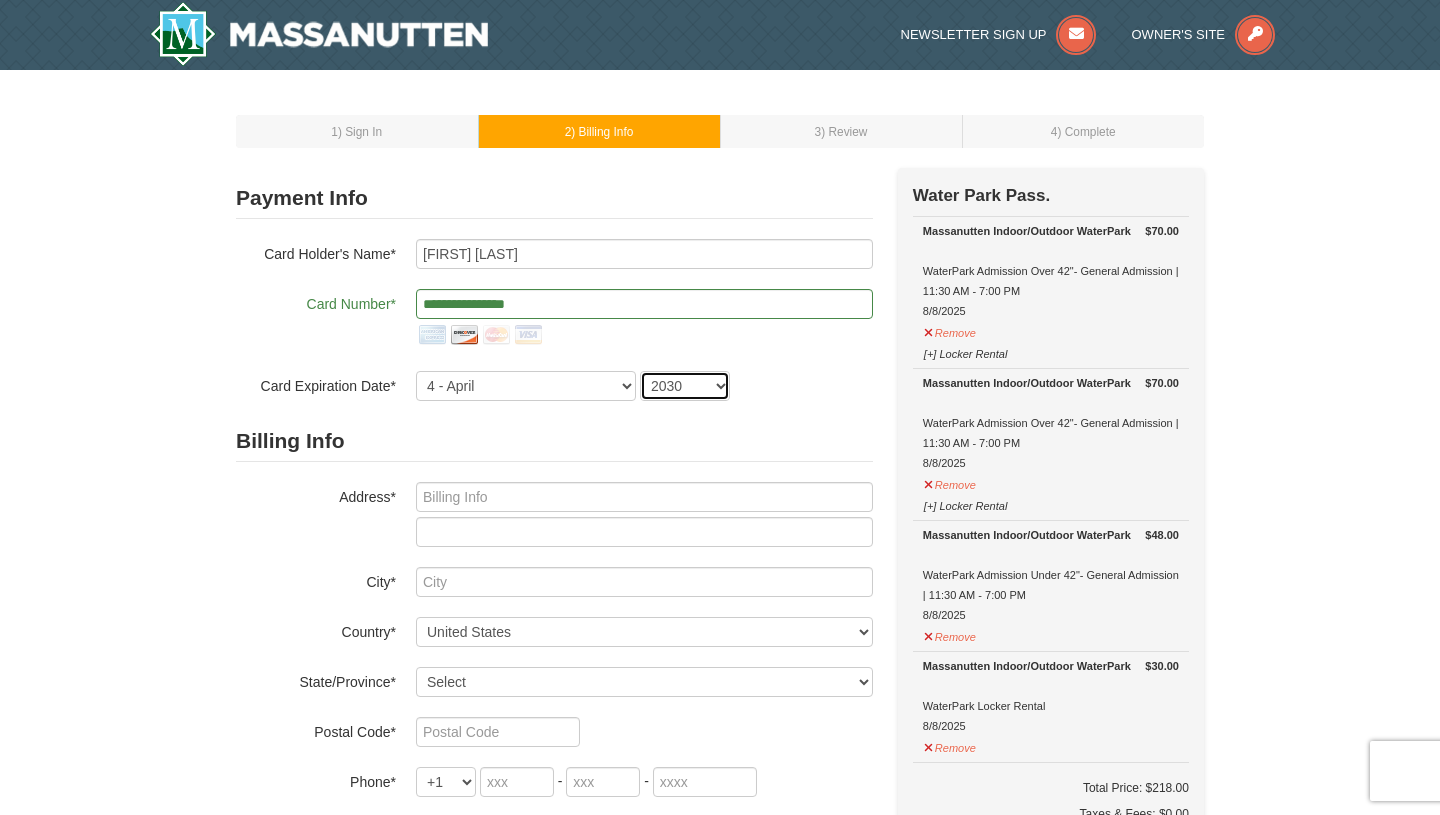 click on "2030" at bounding box center [0, 0] 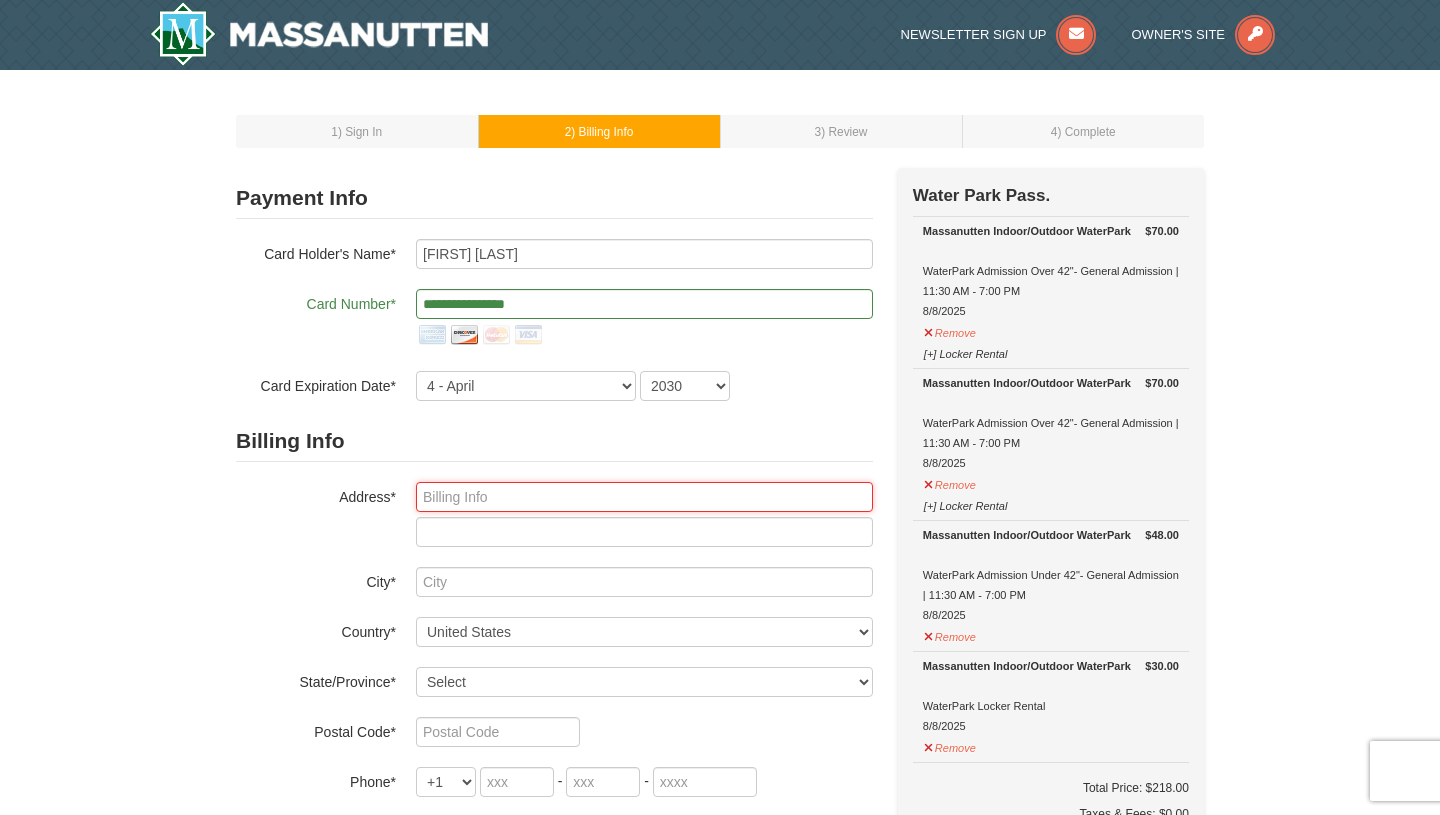 click at bounding box center [644, 497] 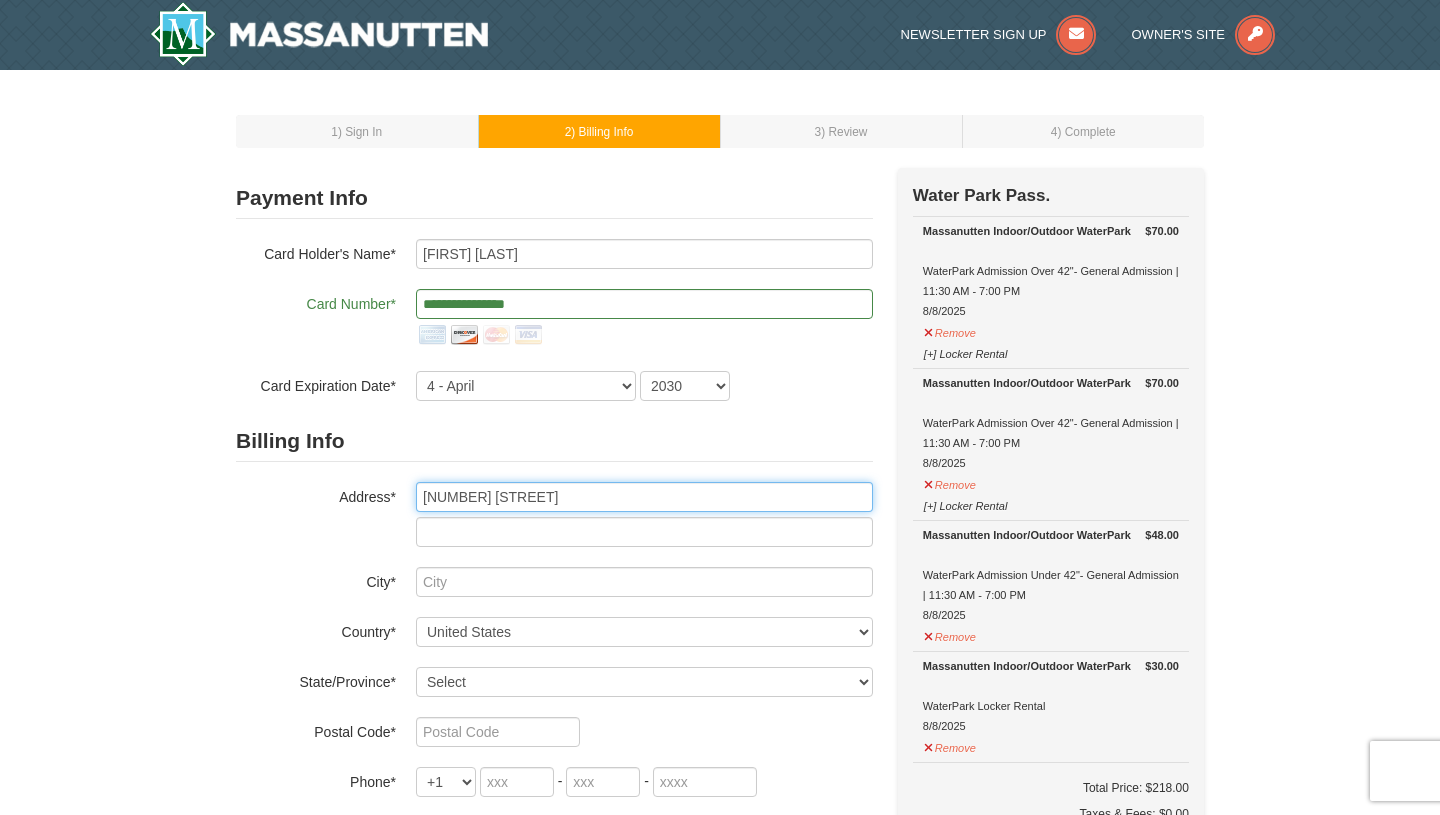 type on "124 Brittany Way" 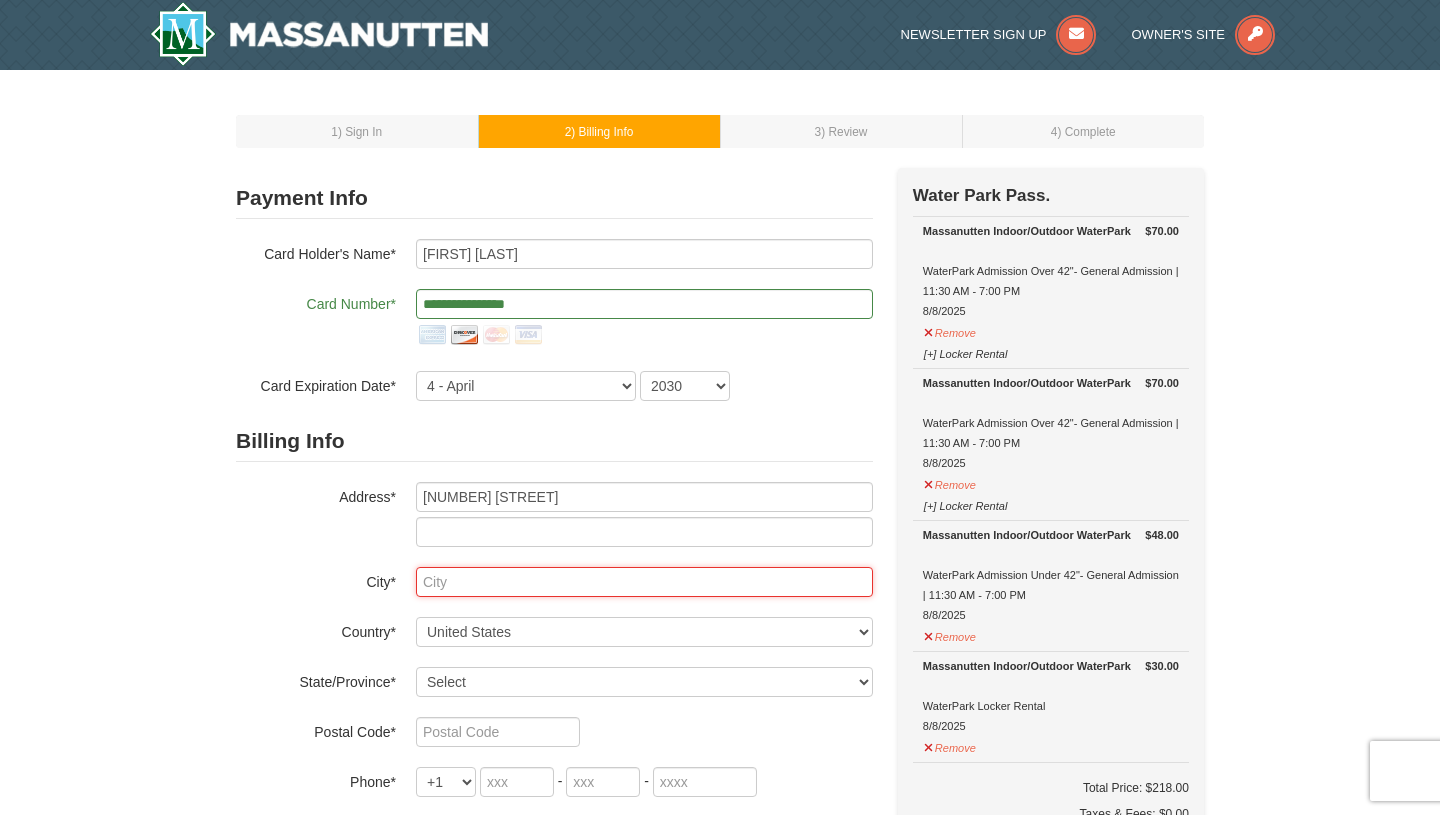 click at bounding box center (644, 582) 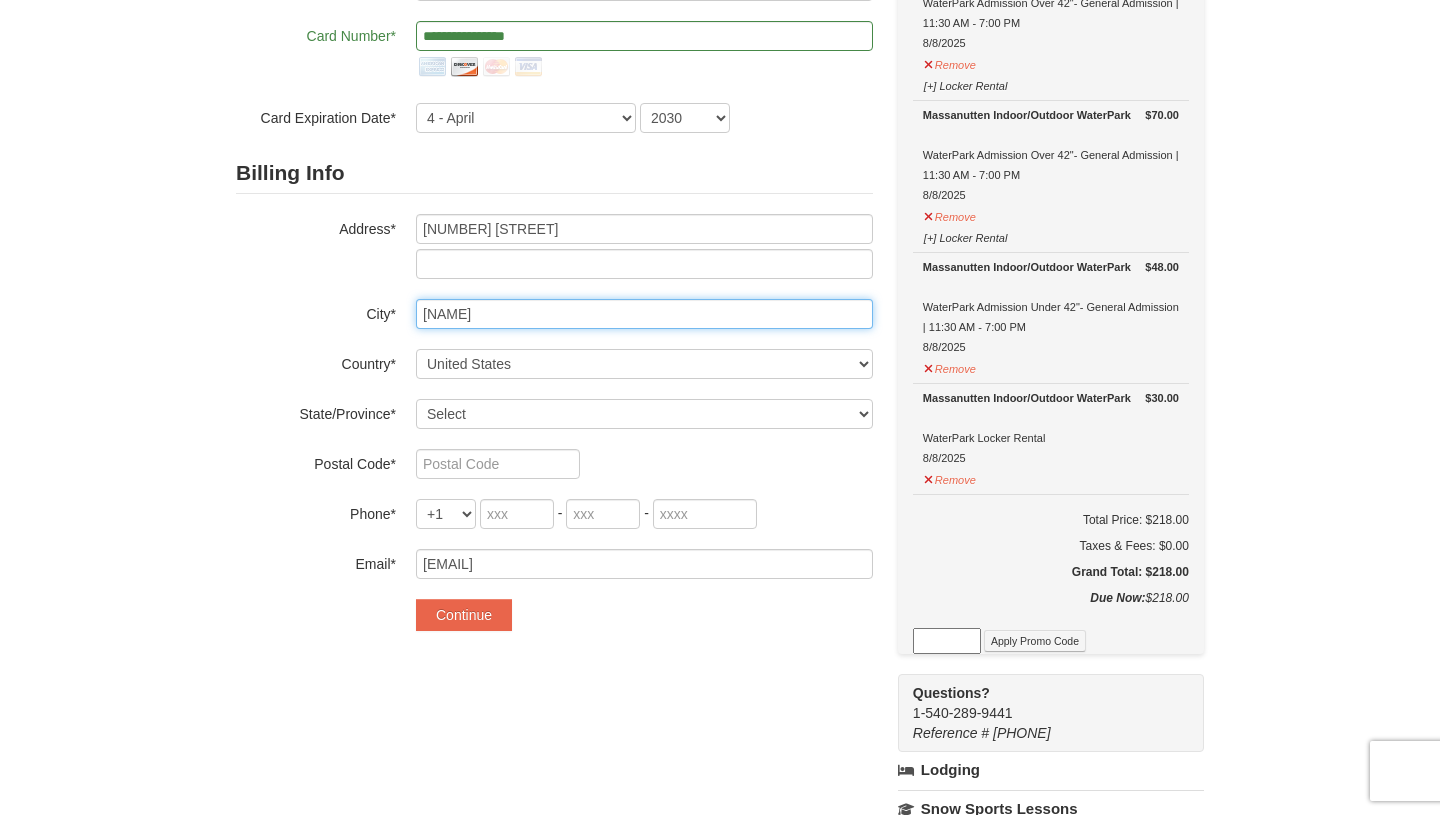 scroll, scrollTop: 271, scrollLeft: 0, axis: vertical 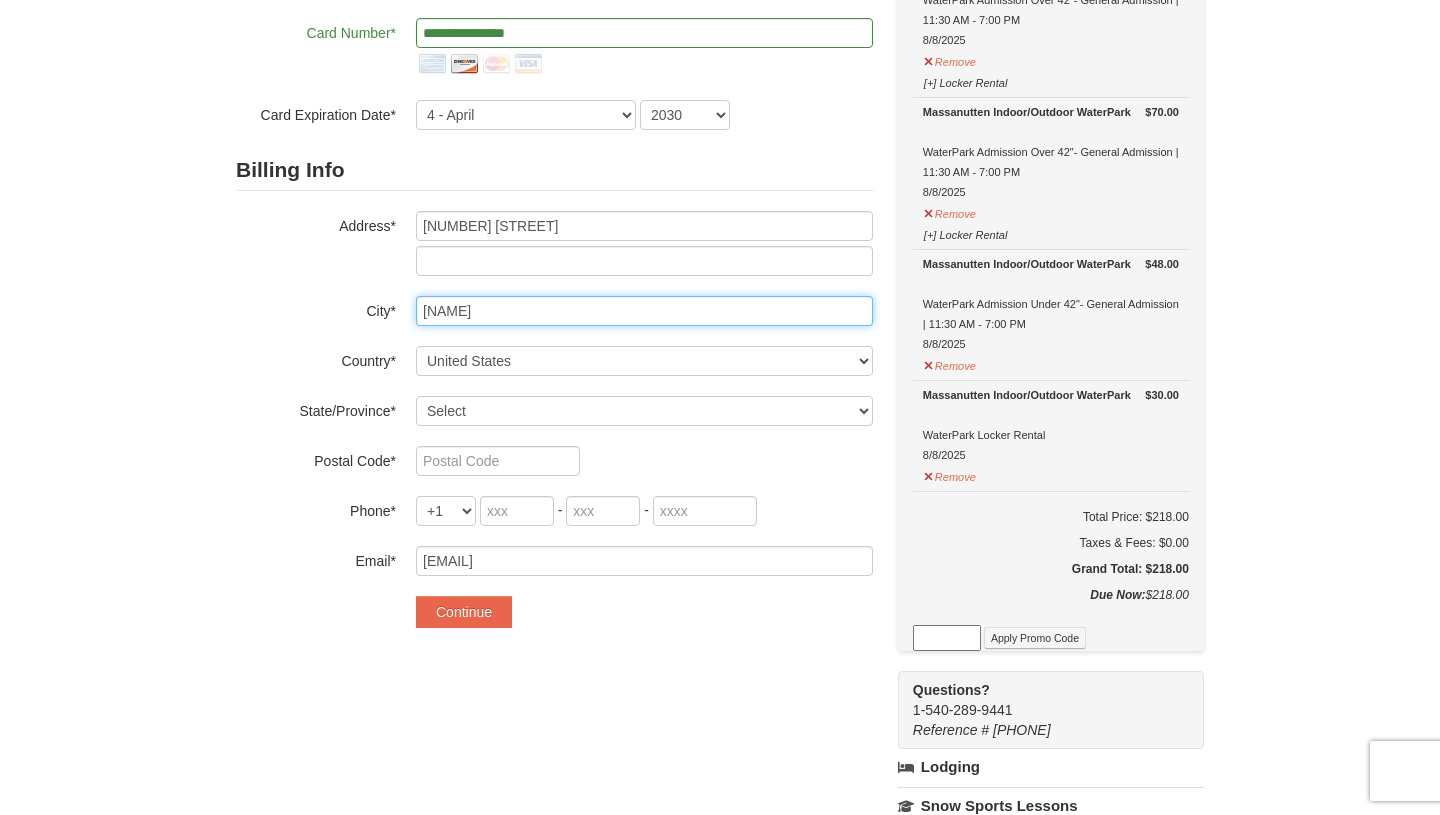 type on "Bear" 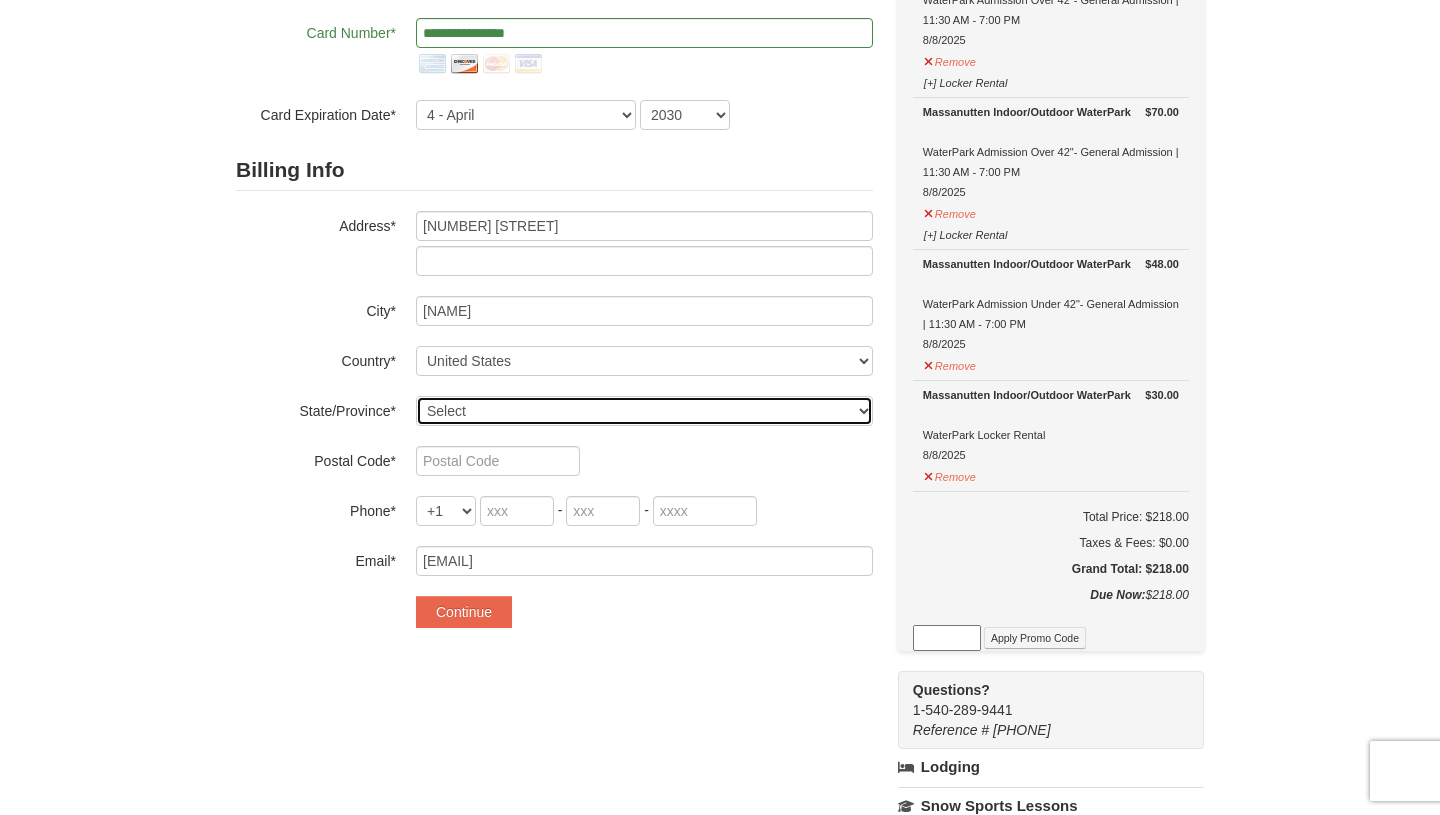 select on "DE" 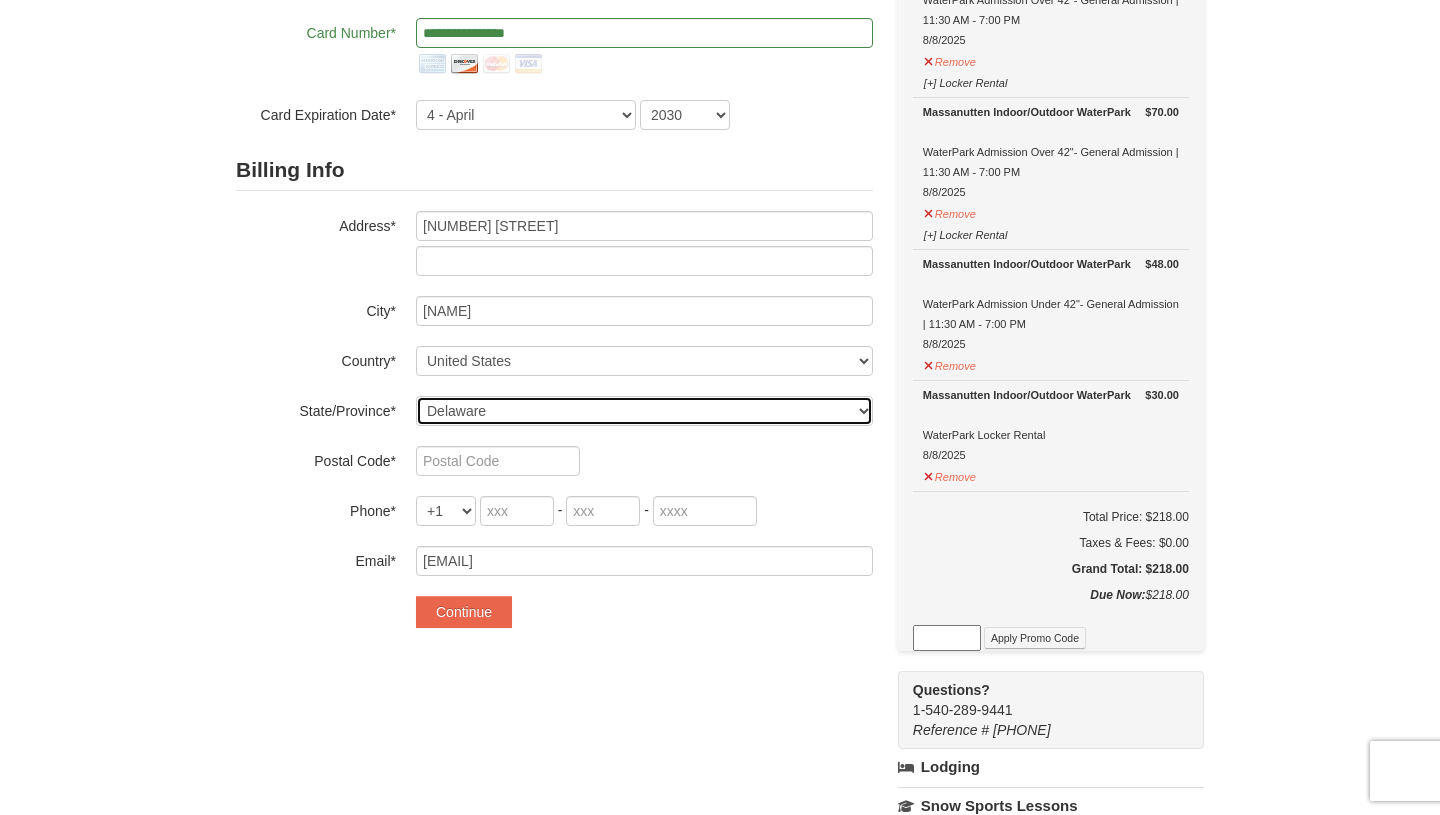 click on "Delaware" at bounding box center [0, 0] 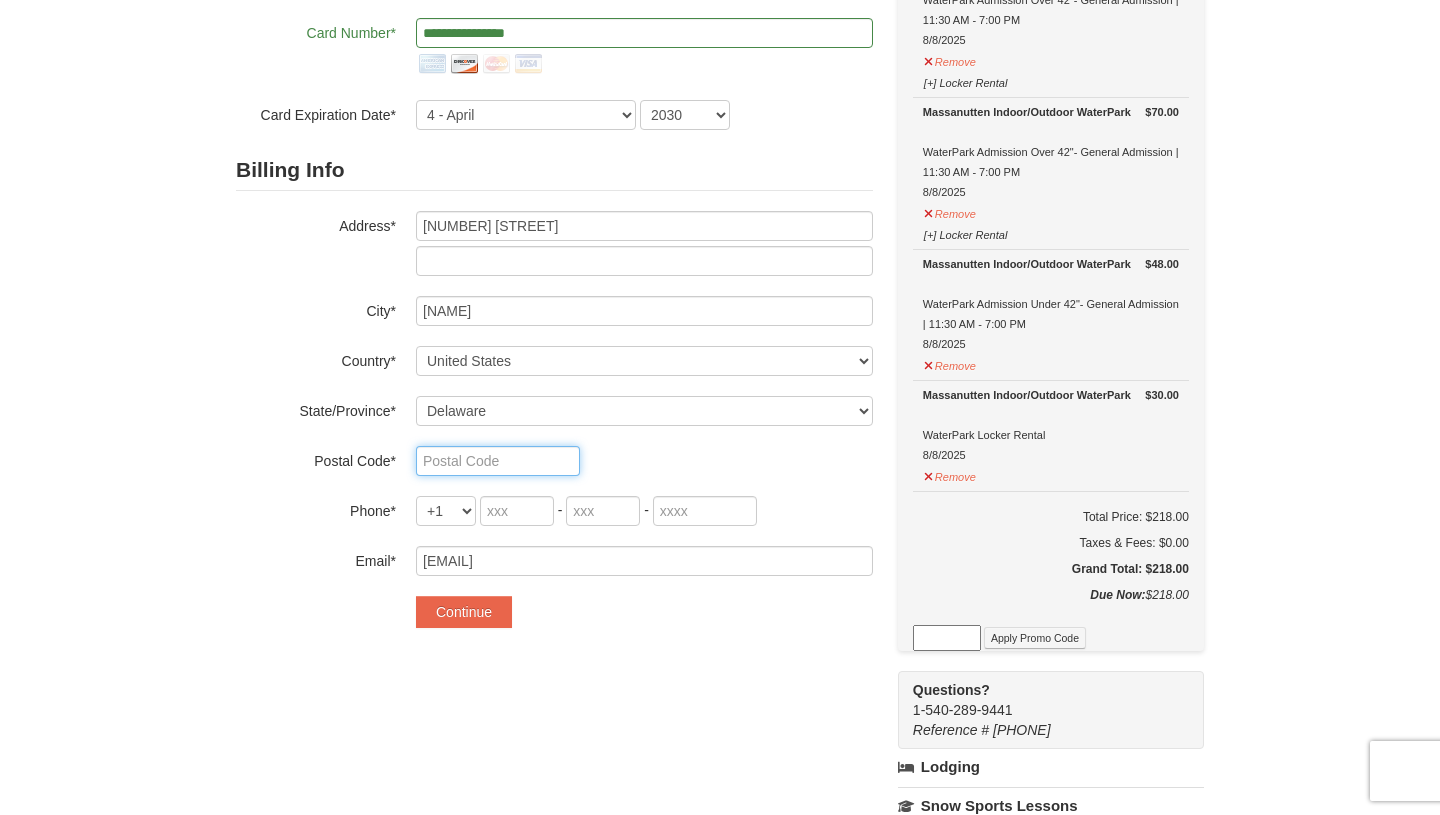 click at bounding box center [498, 461] 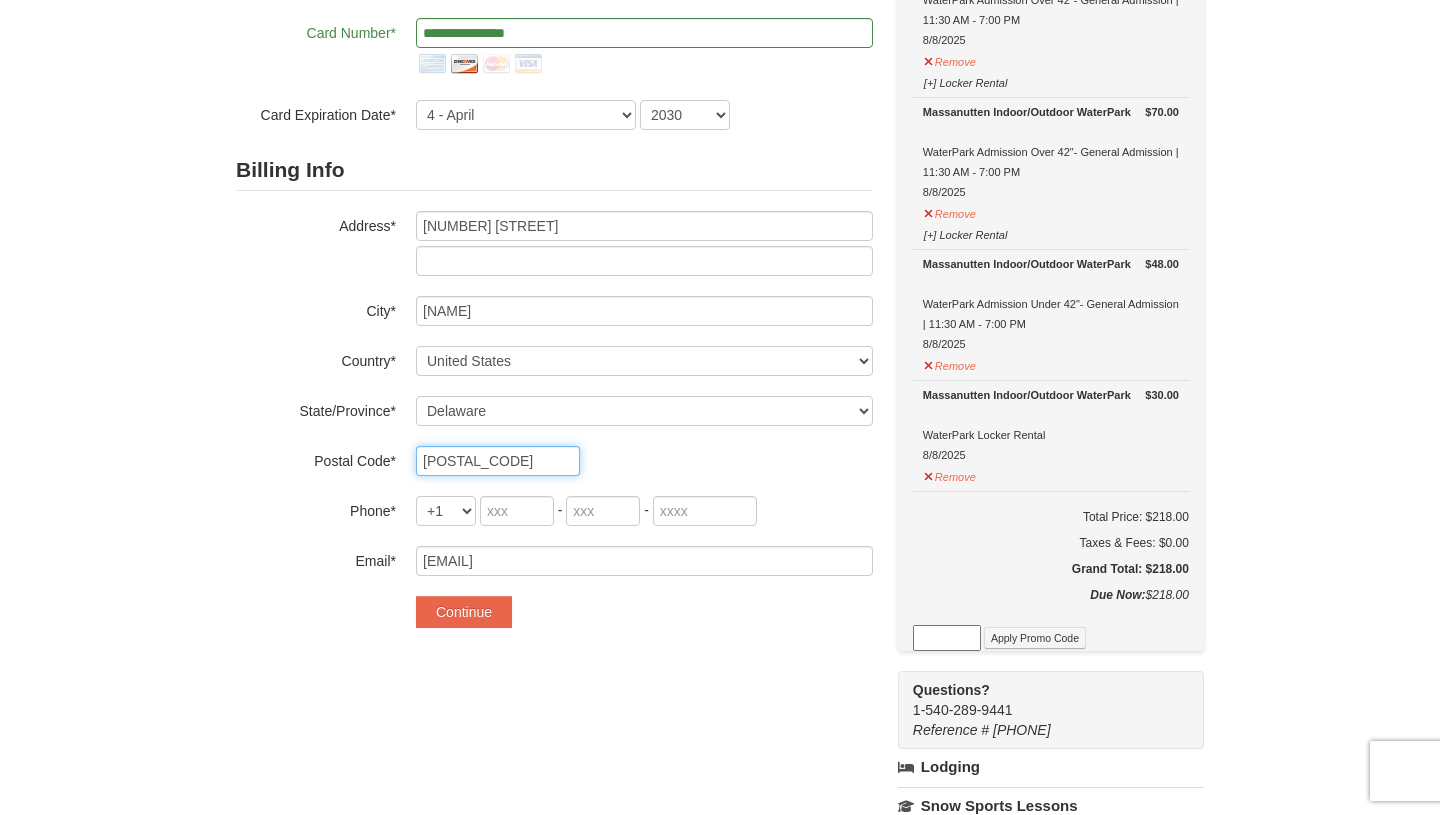 type on "19701" 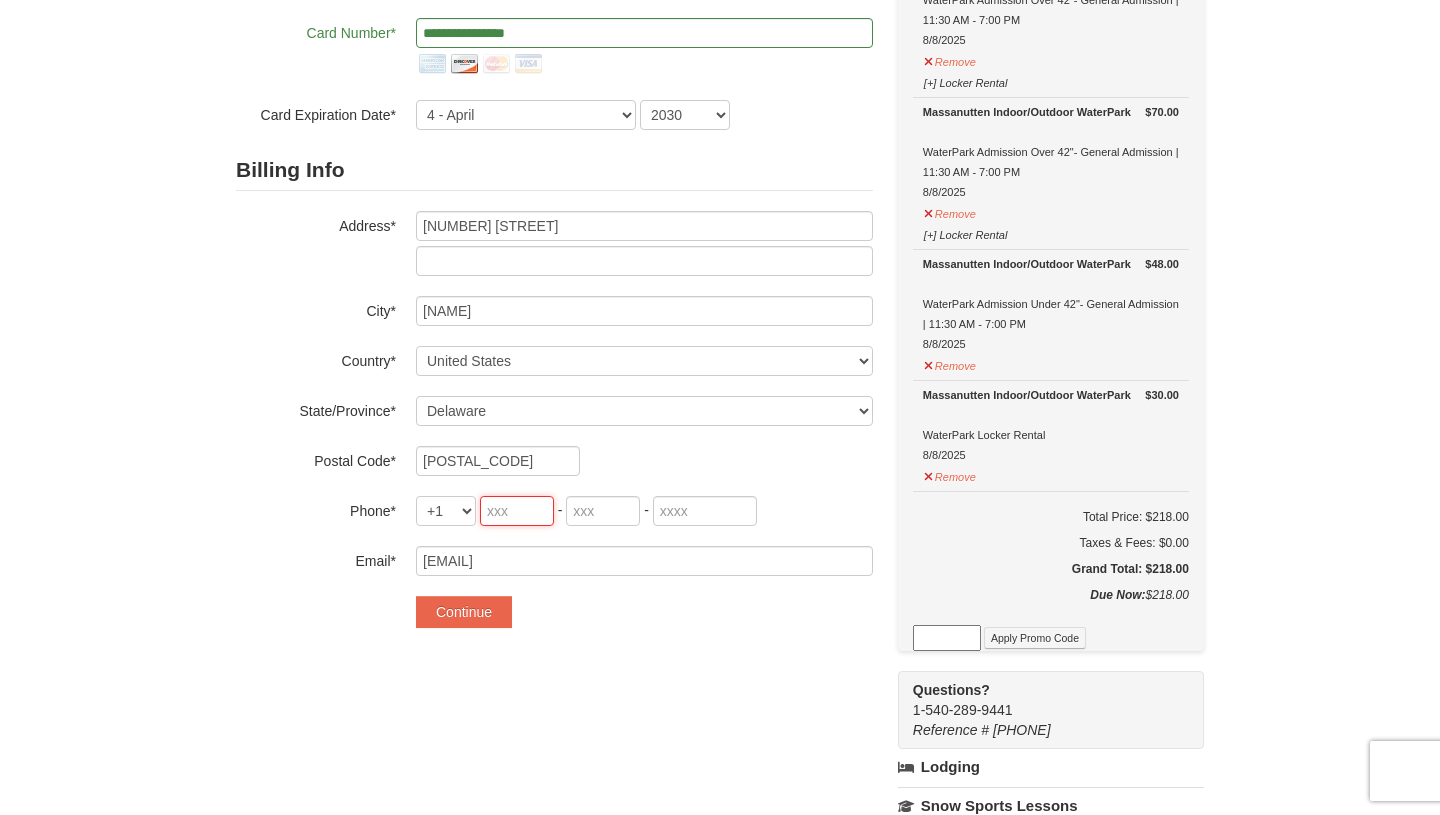 click at bounding box center (517, 511) 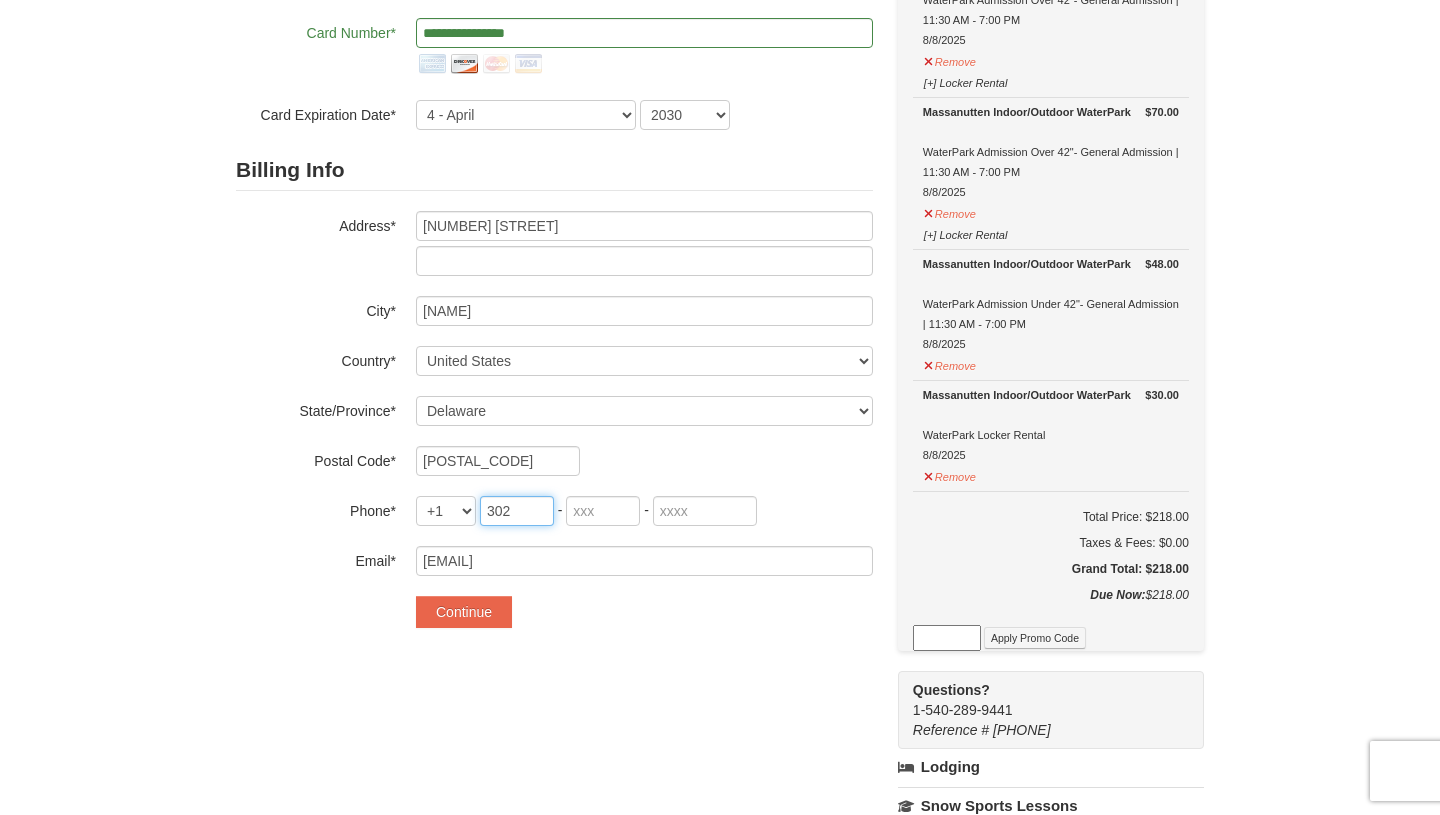 type on "302" 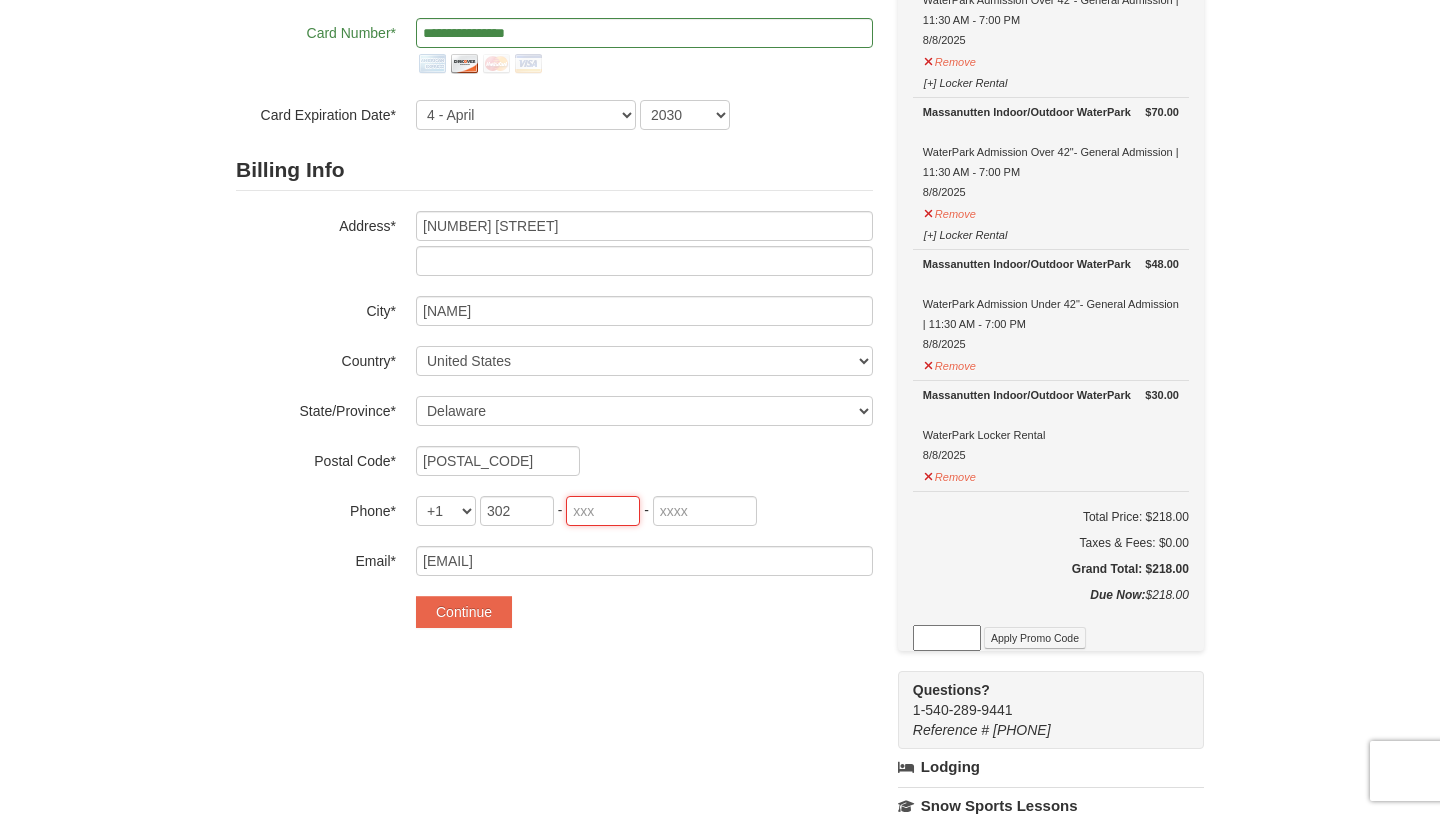 click at bounding box center (603, 511) 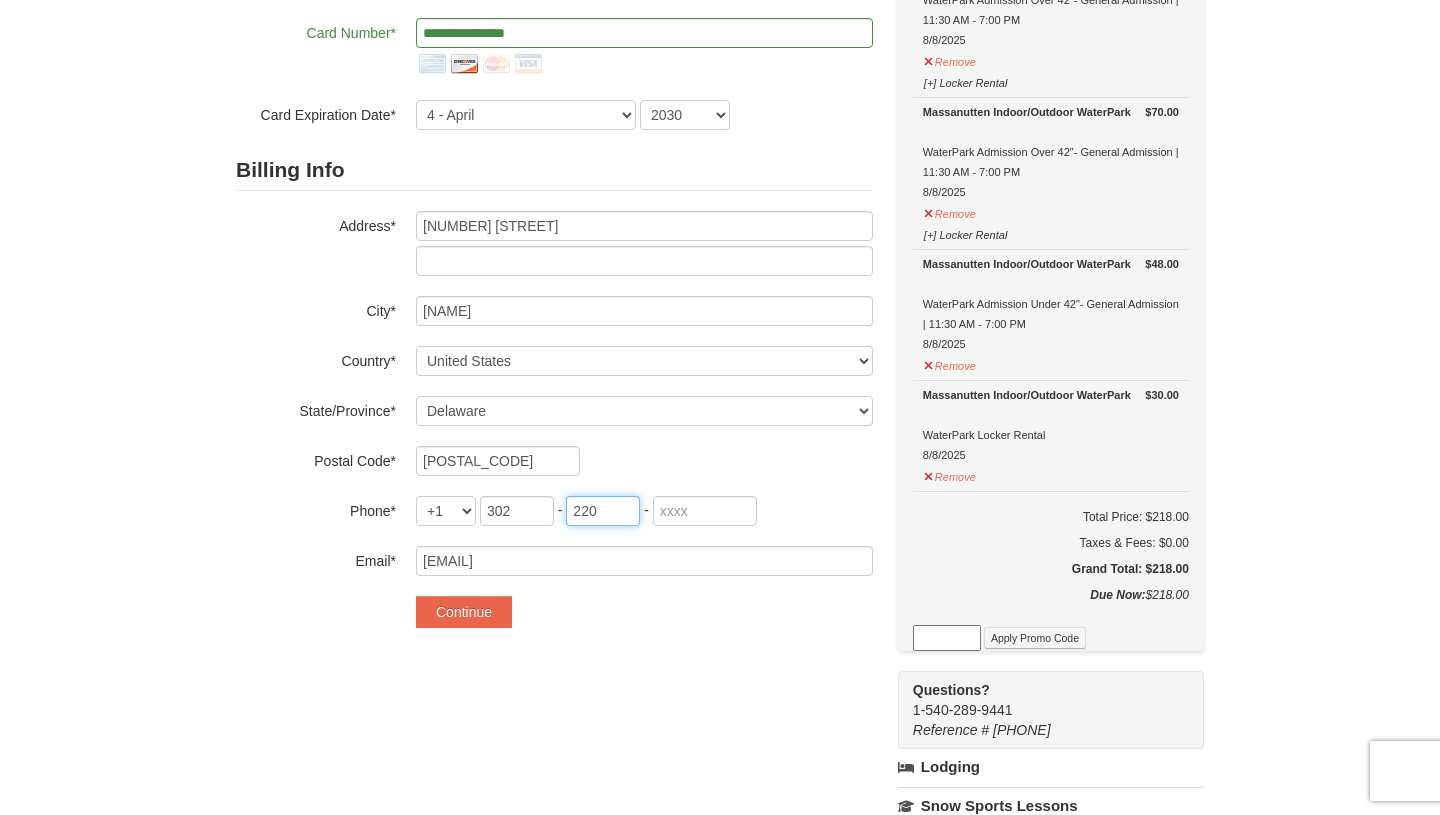 type on "220" 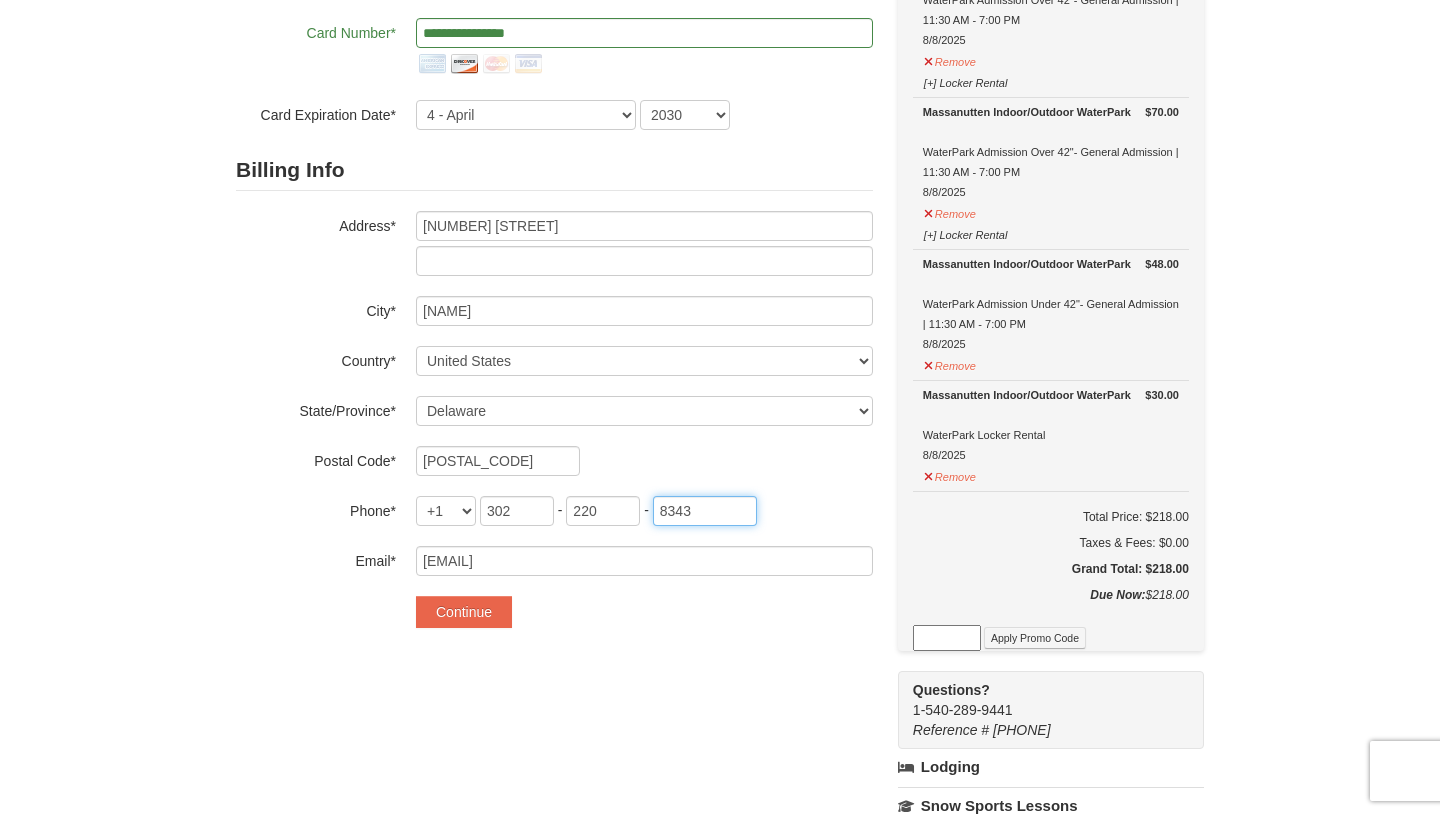 type on "8343" 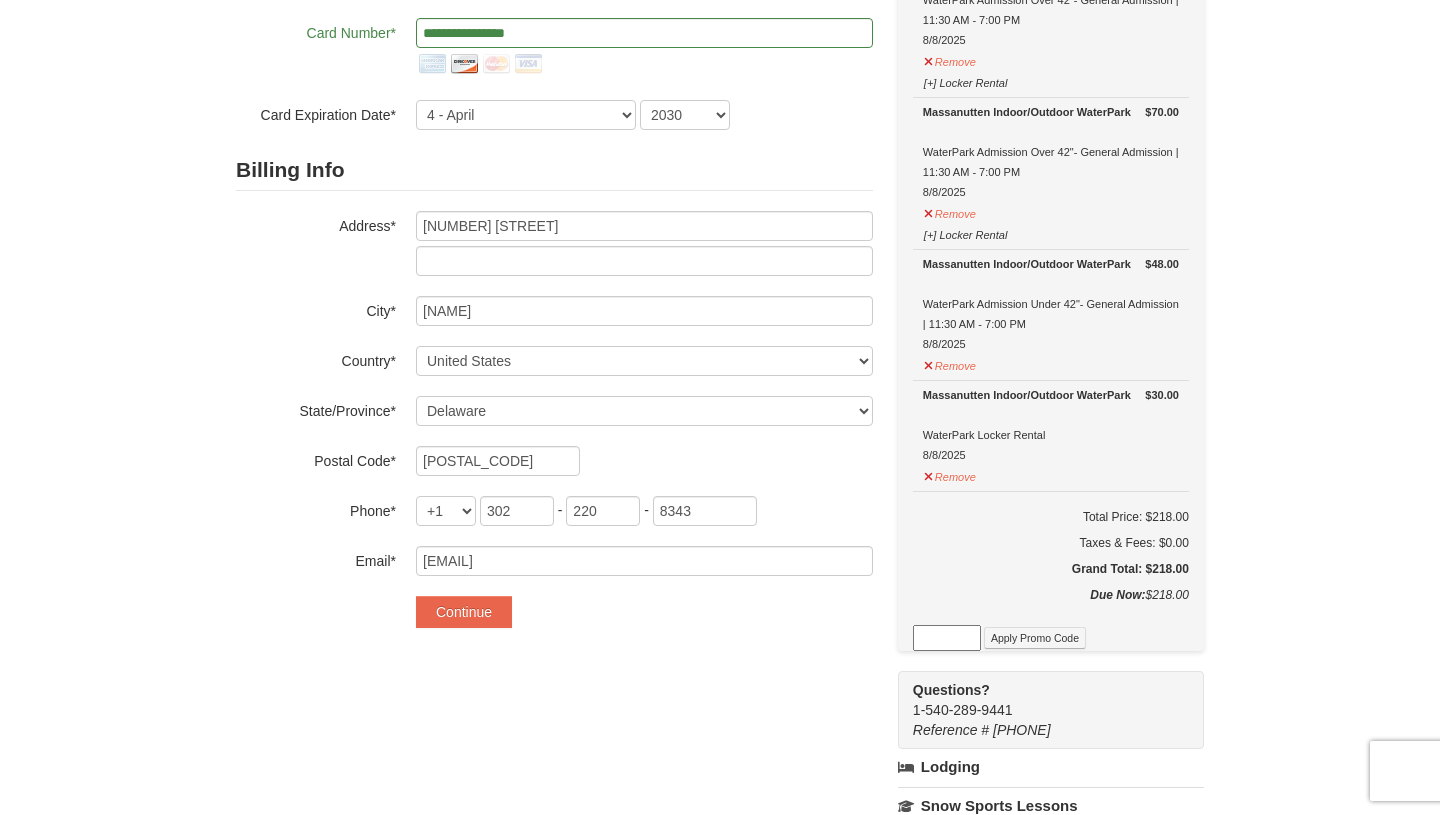 click on "**********" at bounding box center [720, 565] 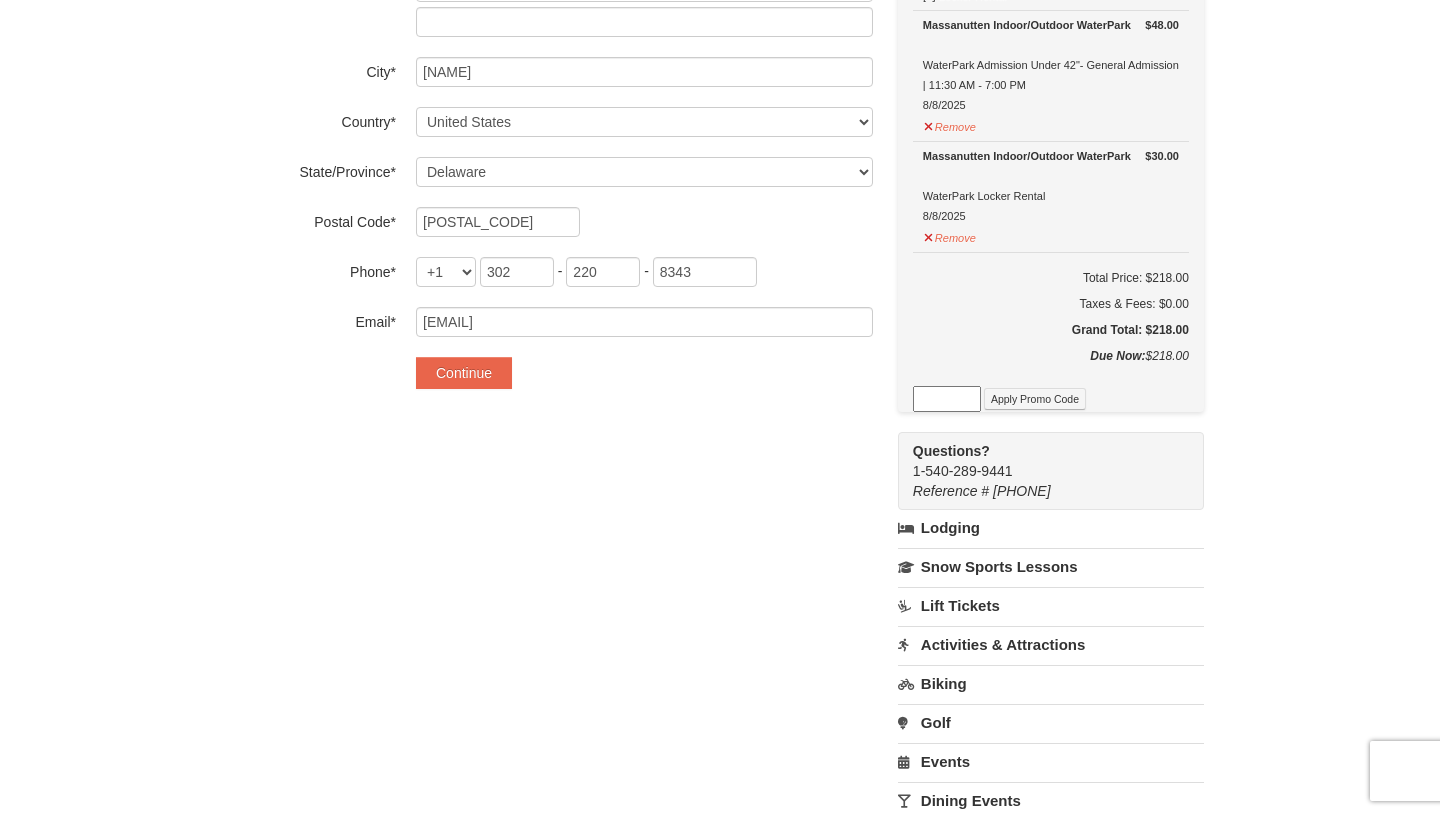 scroll, scrollTop: 517, scrollLeft: 0, axis: vertical 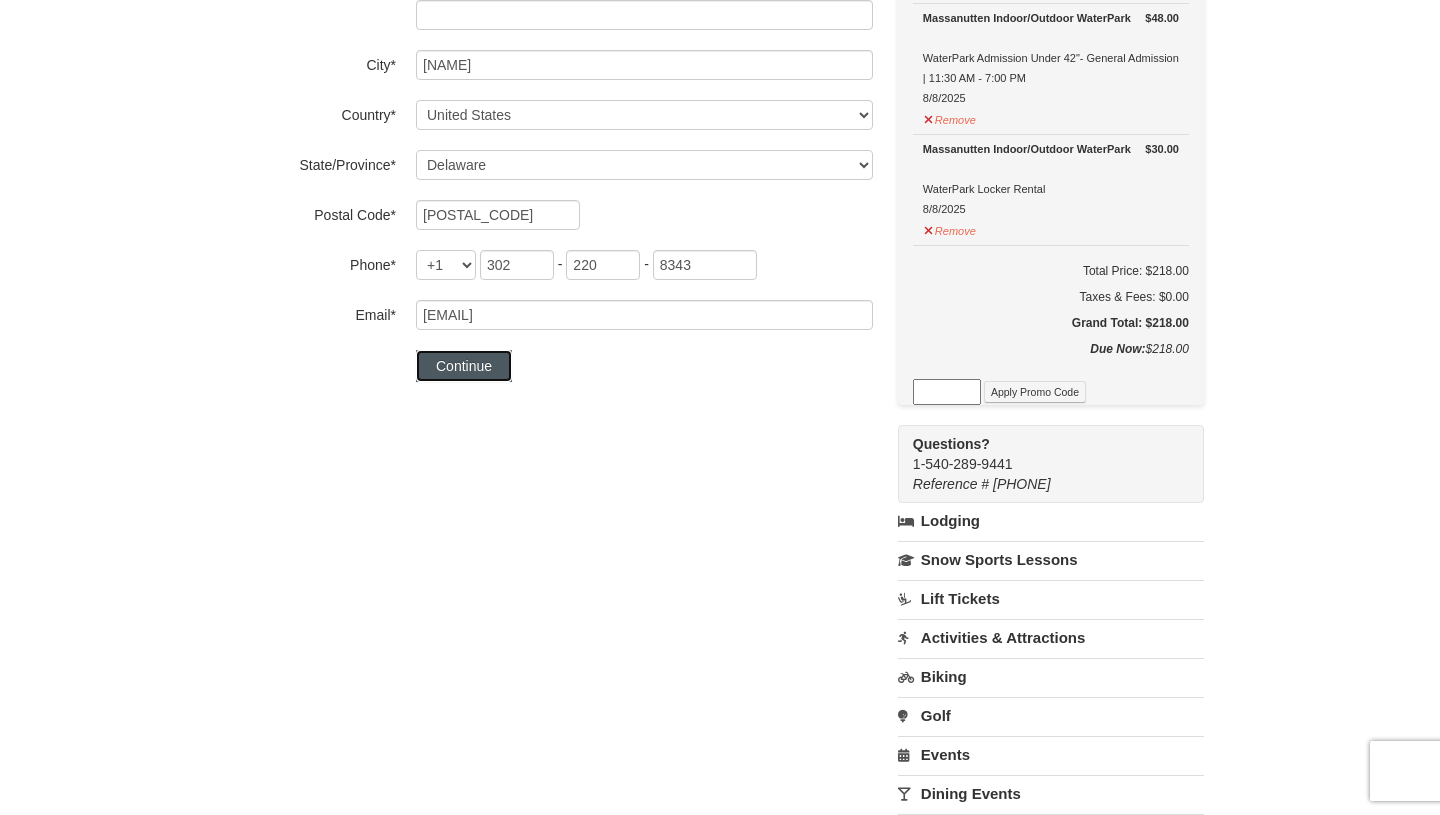 click on "Continue" at bounding box center (464, 366) 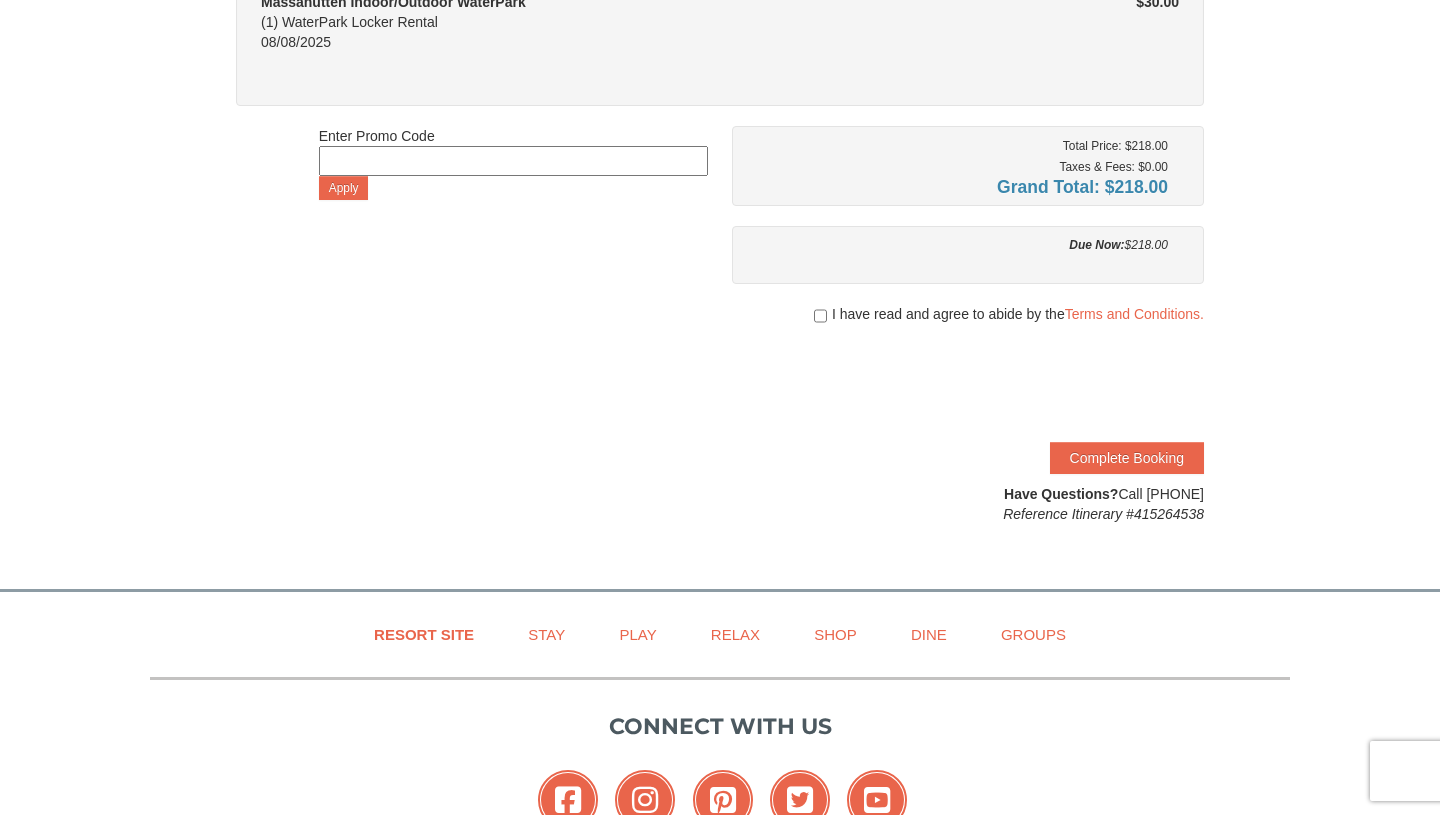 scroll, scrollTop: 485, scrollLeft: 0, axis: vertical 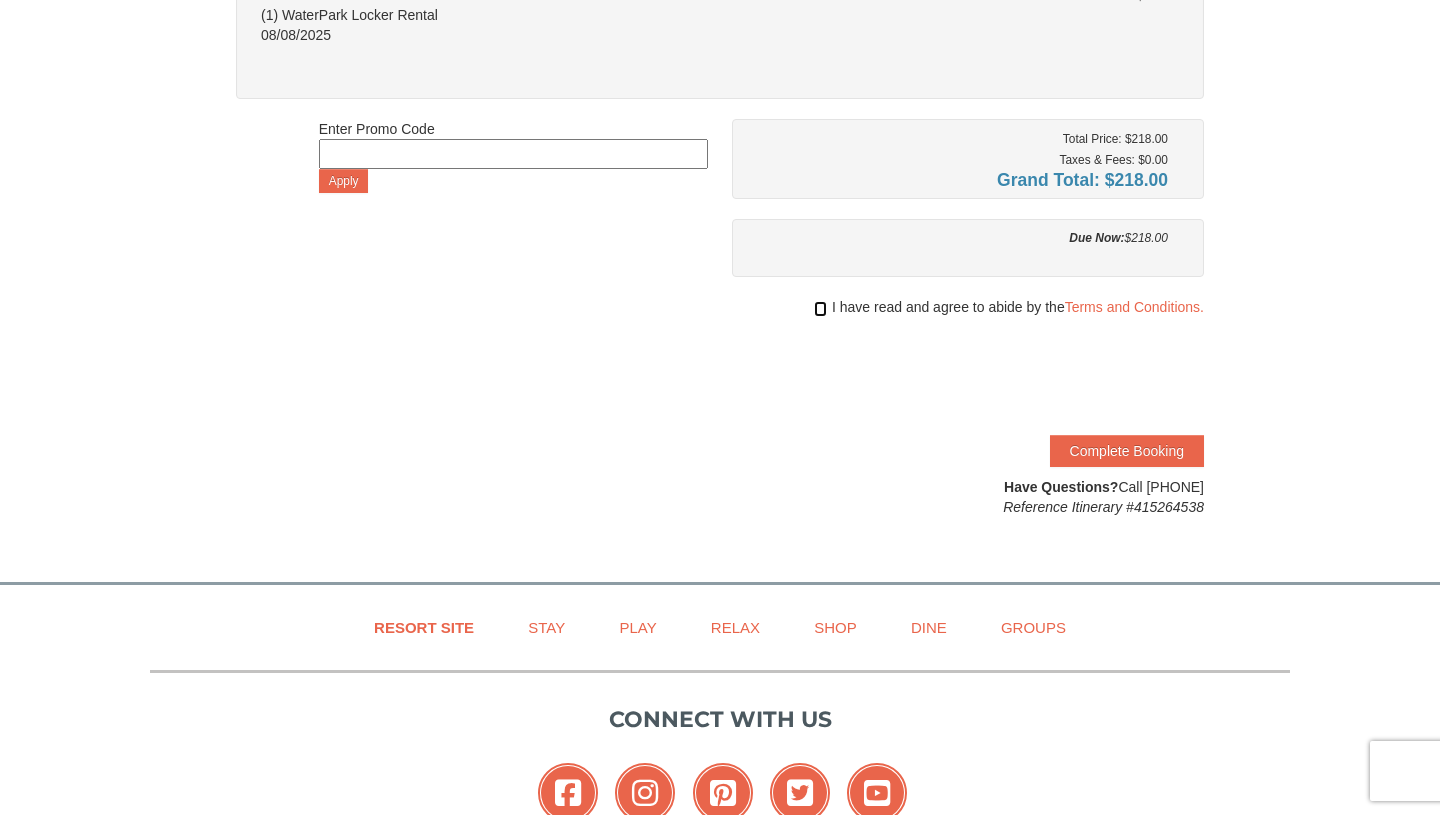 click at bounding box center [820, 309] 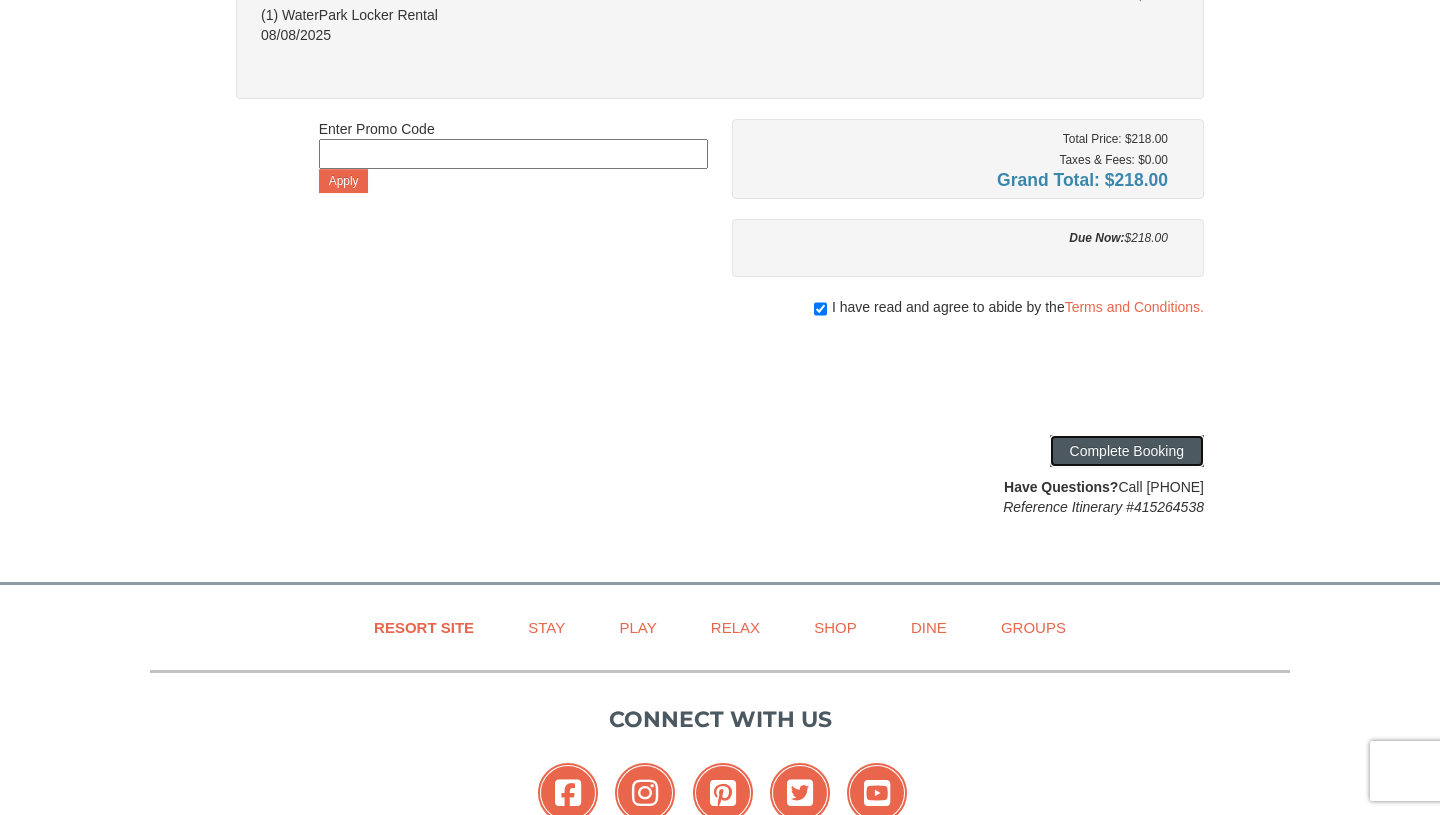 click on "Complete Booking" at bounding box center [1127, 451] 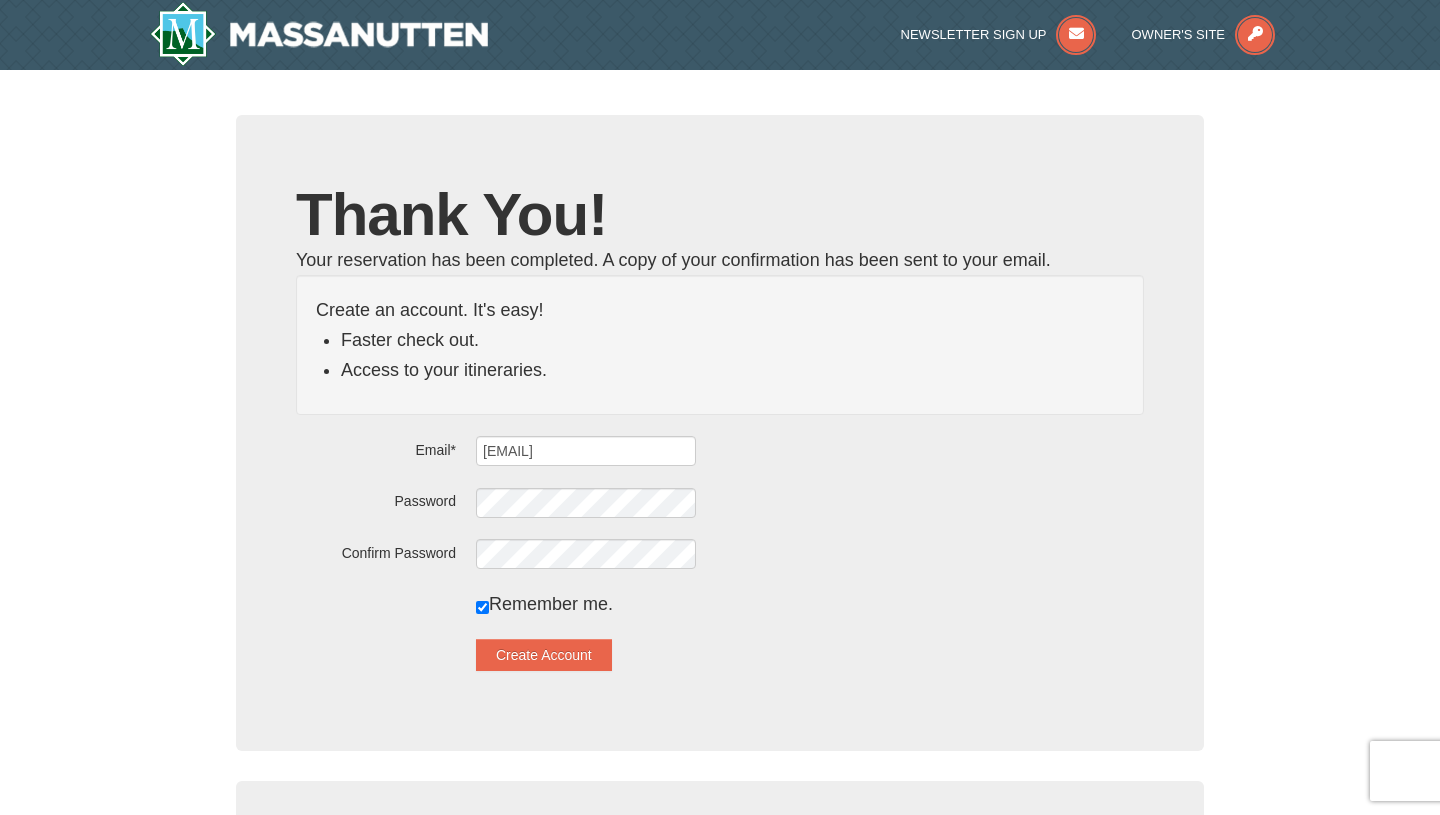 scroll, scrollTop: 0, scrollLeft: 0, axis: both 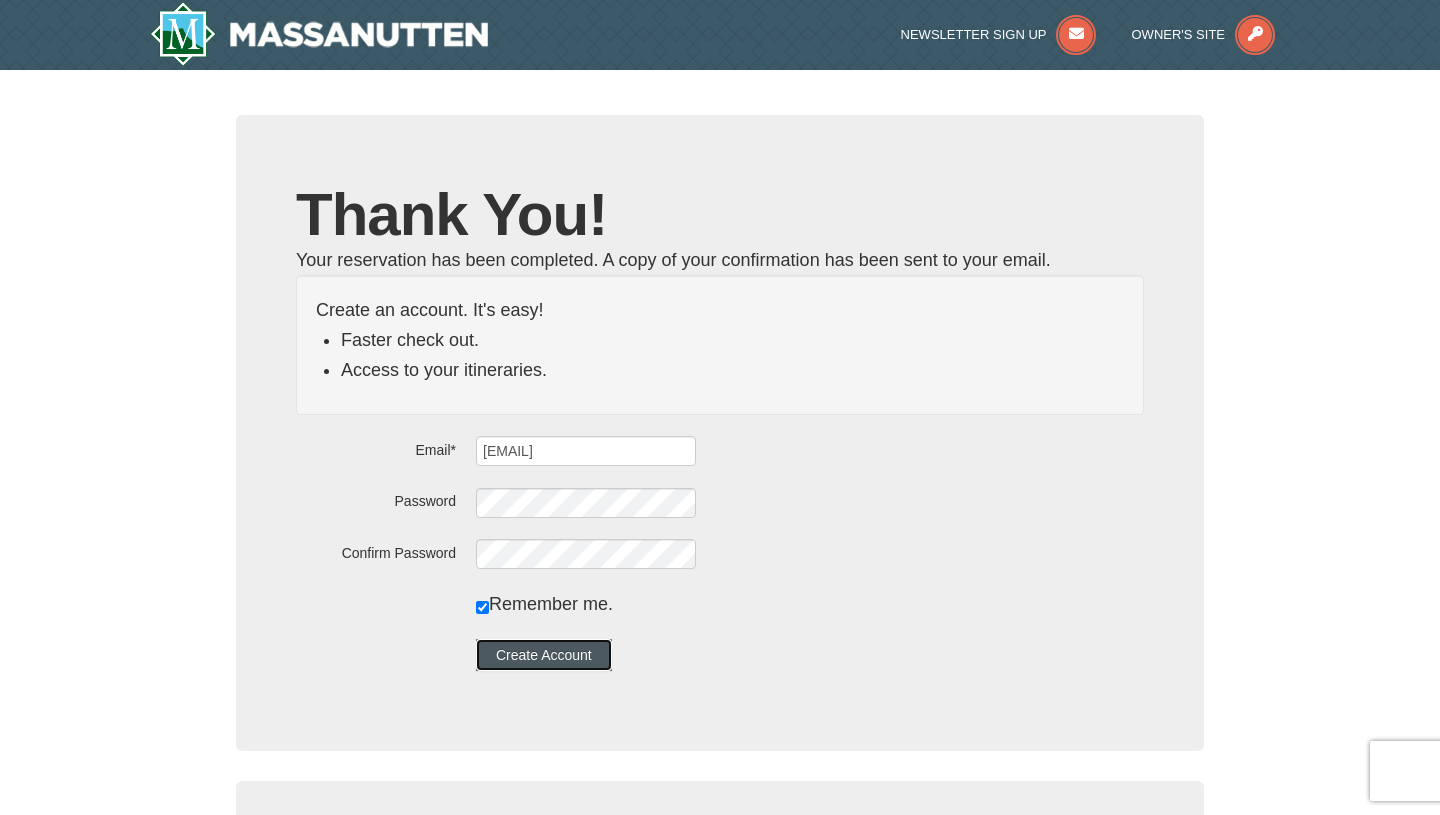 click on "Create Account" at bounding box center [544, 655] 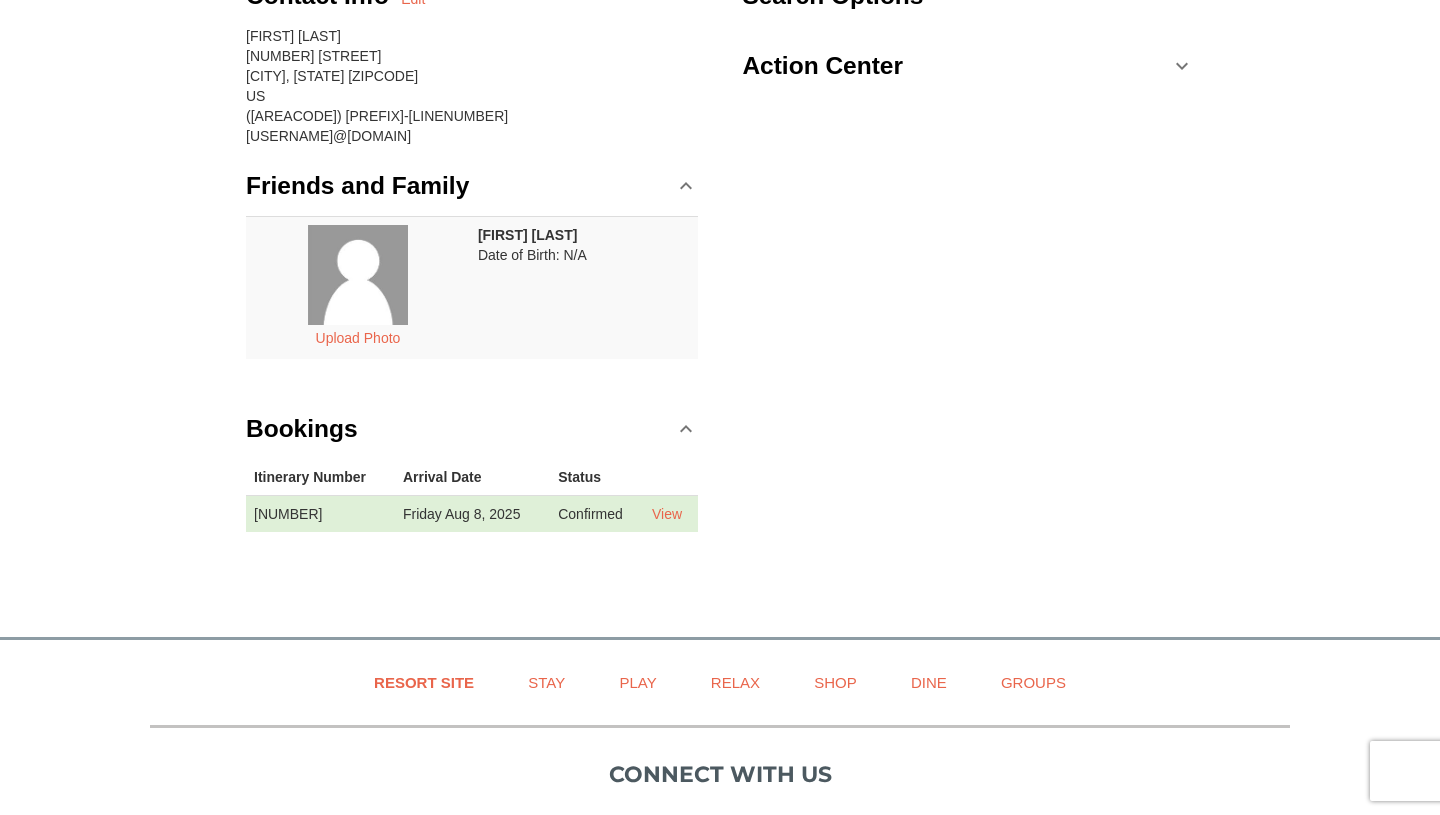 scroll, scrollTop: 0, scrollLeft: 0, axis: both 